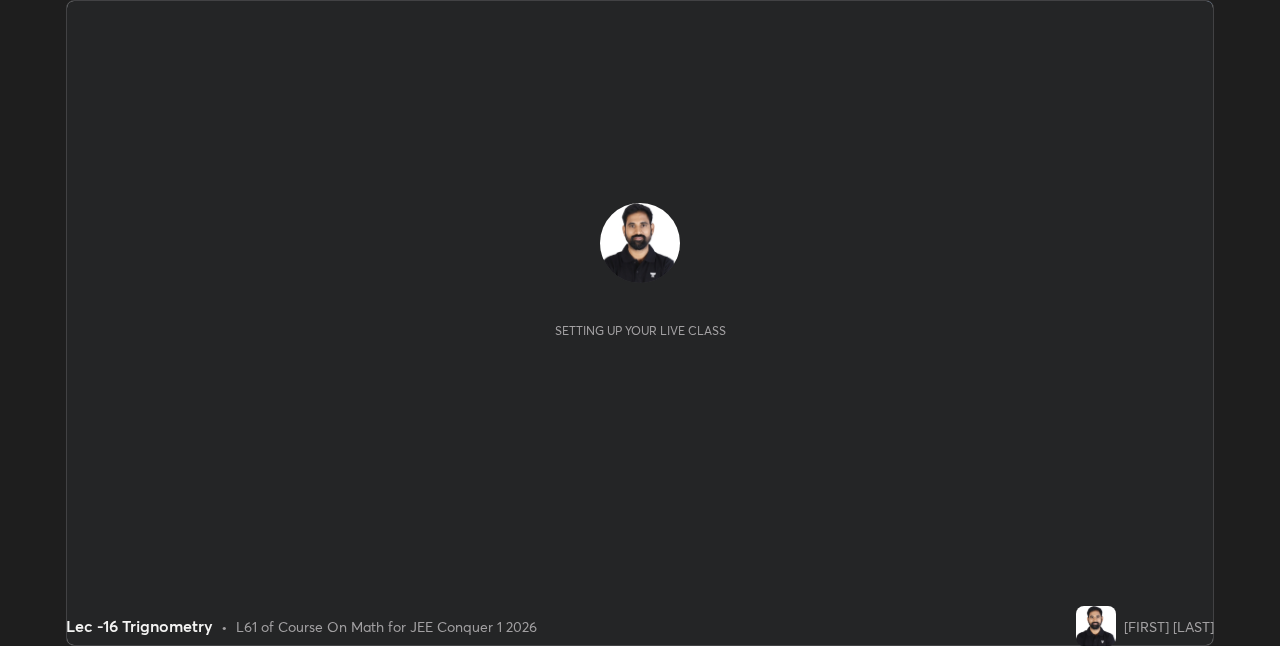 scroll, scrollTop: 0, scrollLeft: 0, axis: both 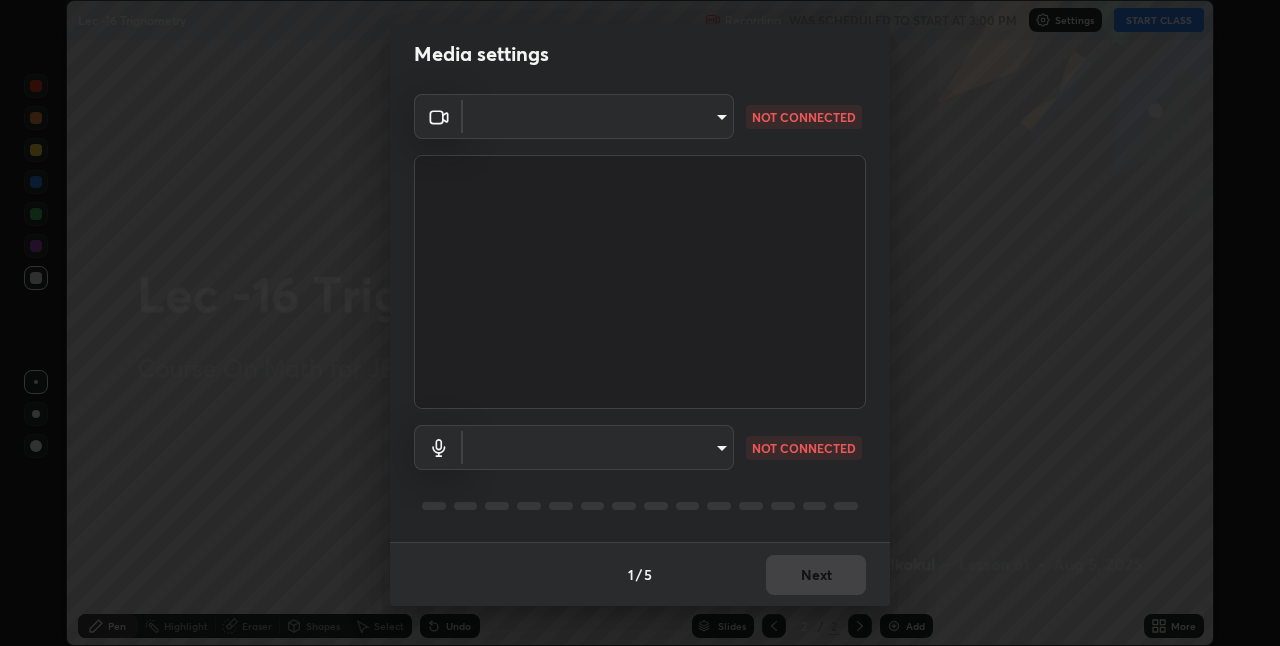 type on "4325113f5150d2eb00f74217ab665fa957d37049b6e54c8d92697f499d53718f" 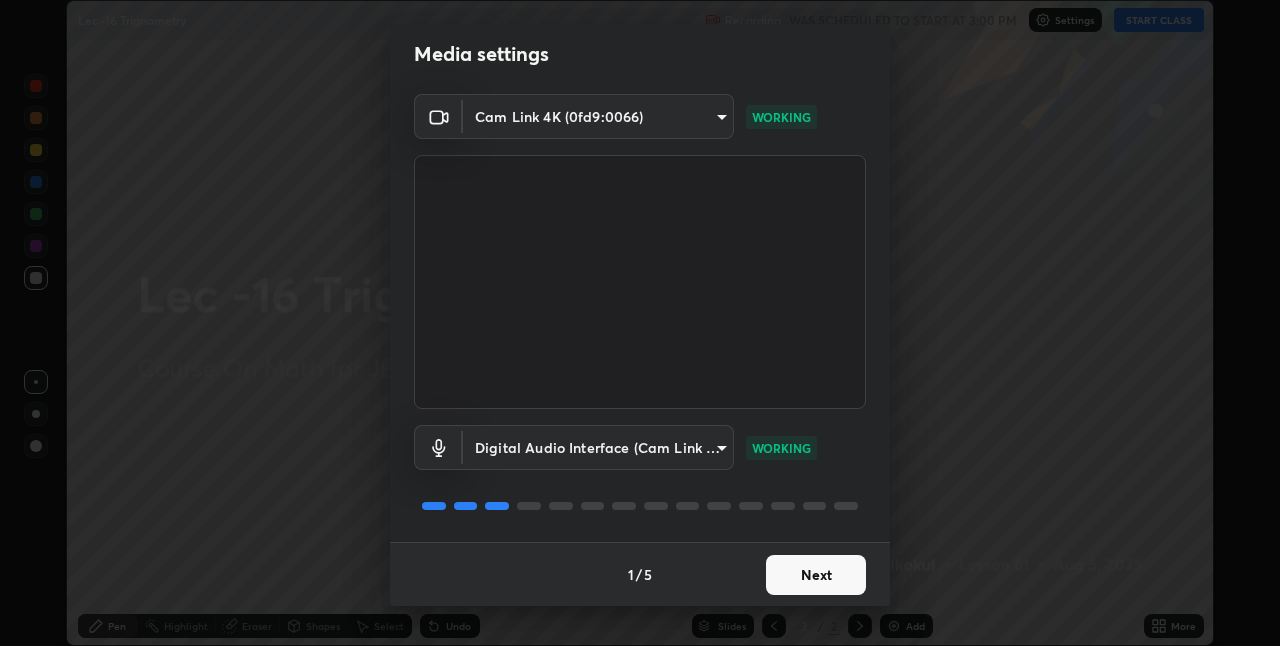 click on "Next" at bounding box center [816, 575] 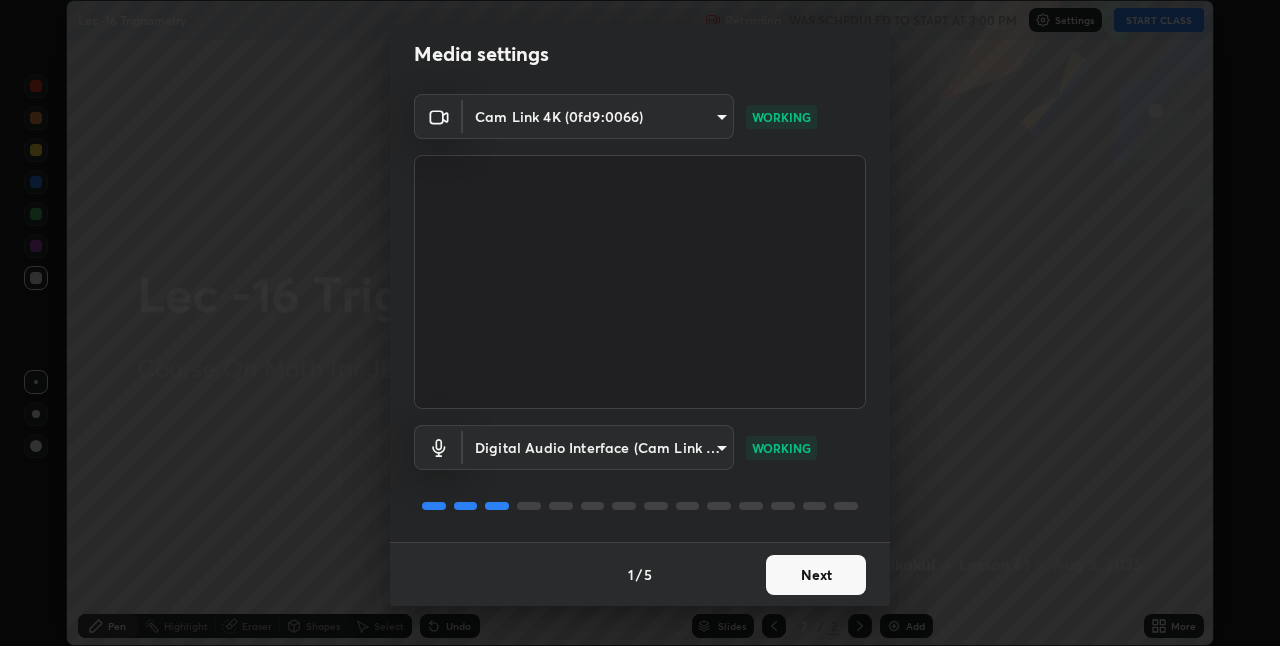 scroll, scrollTop: 0, scrollLeft: 0, axis: both 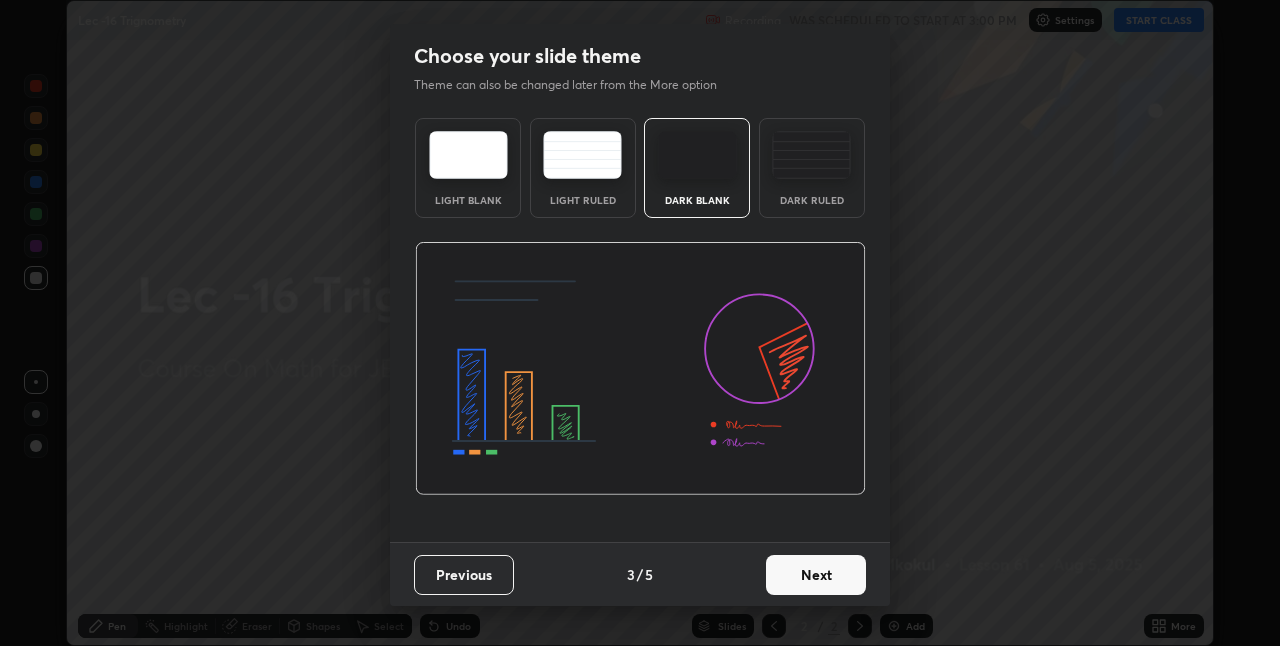 click on "Next" at bounding box center [816, 575] 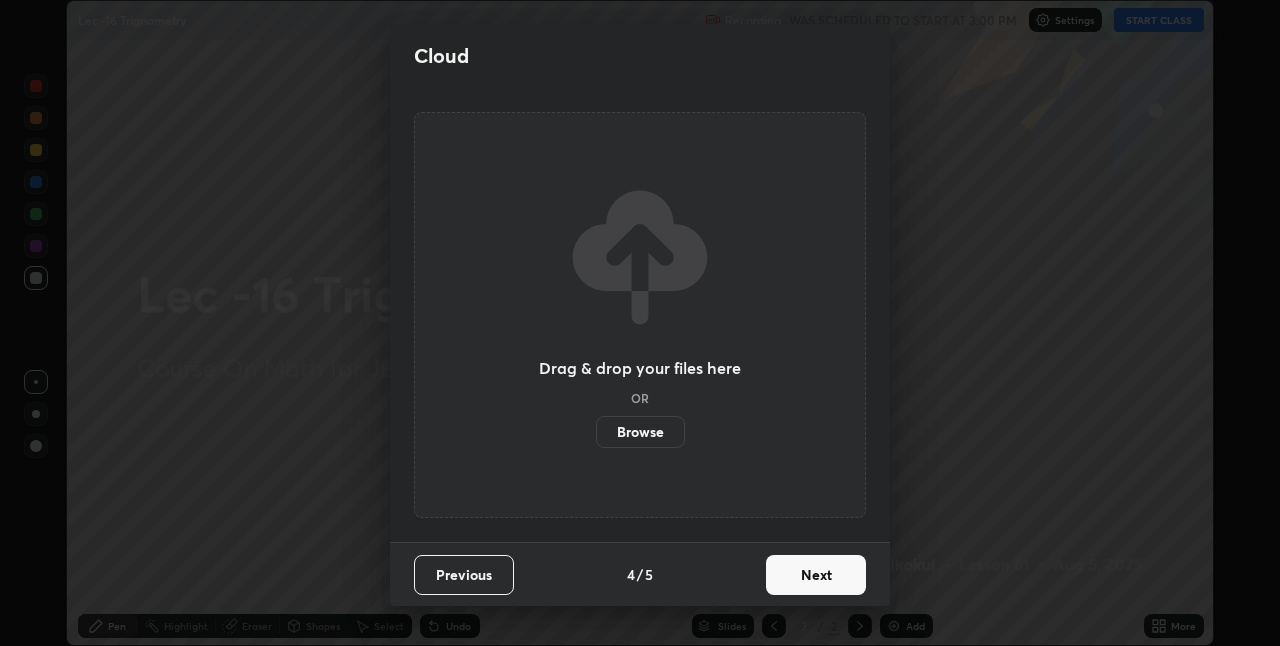 click on "Next" at bounding box center (816, 575) 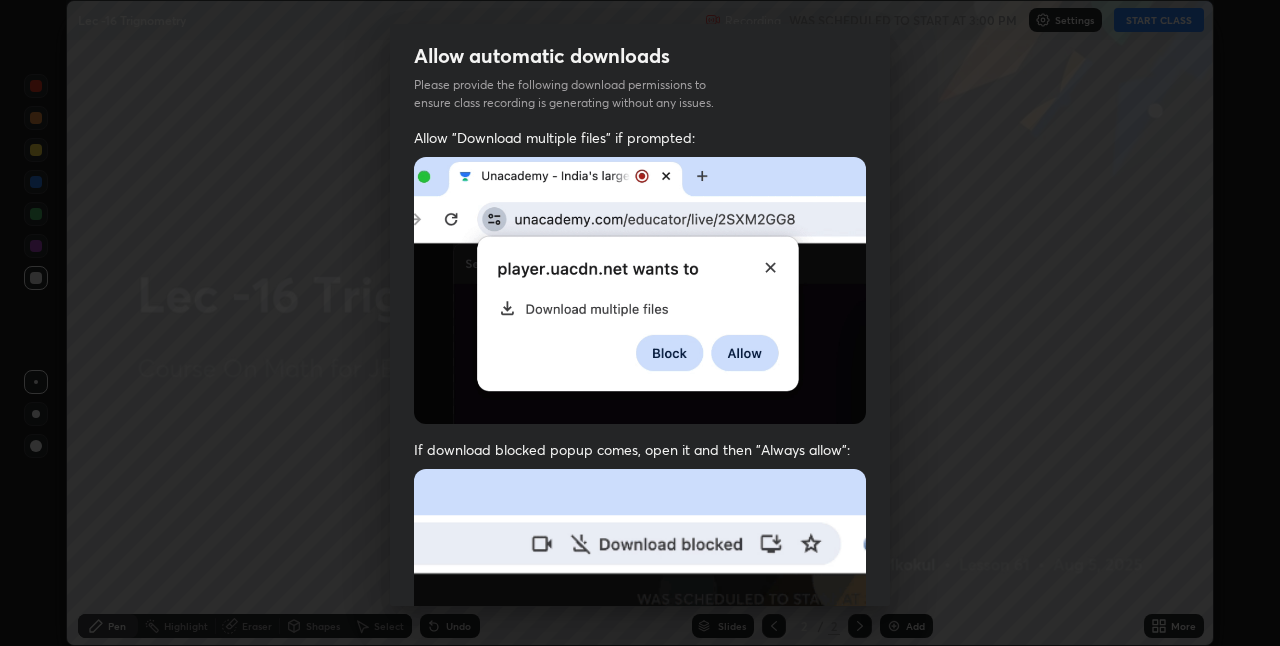click at bounding box center [640, 687] 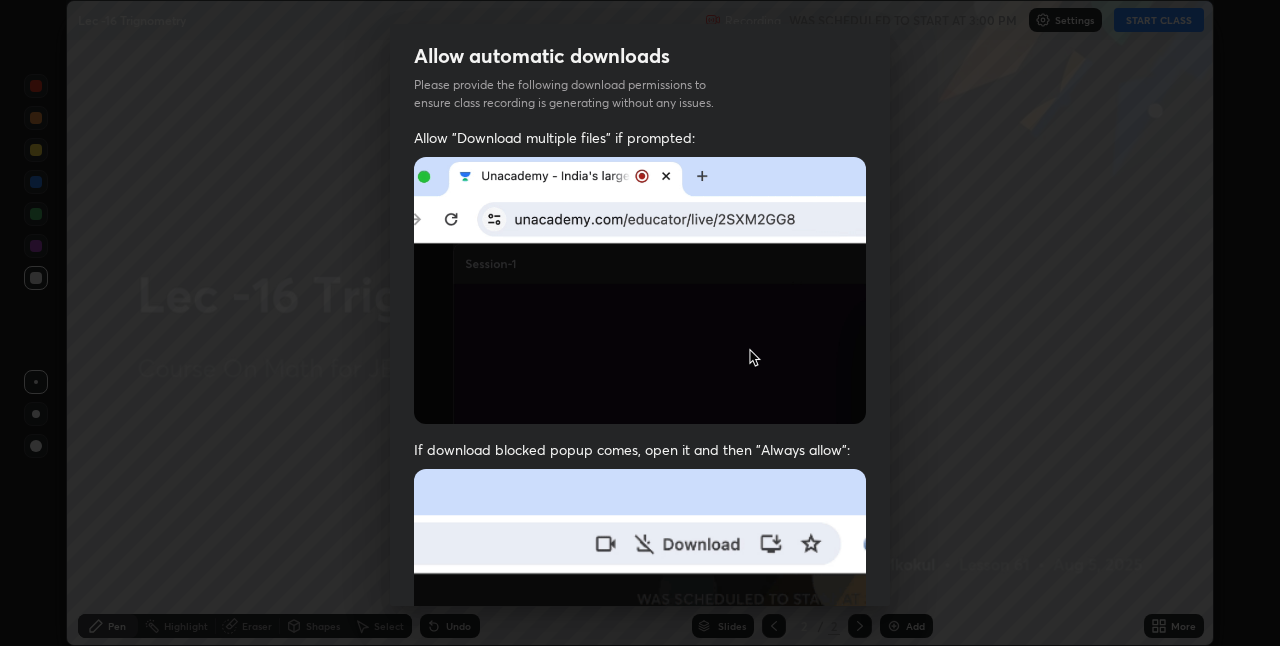 click at bounding box center (640, 687) 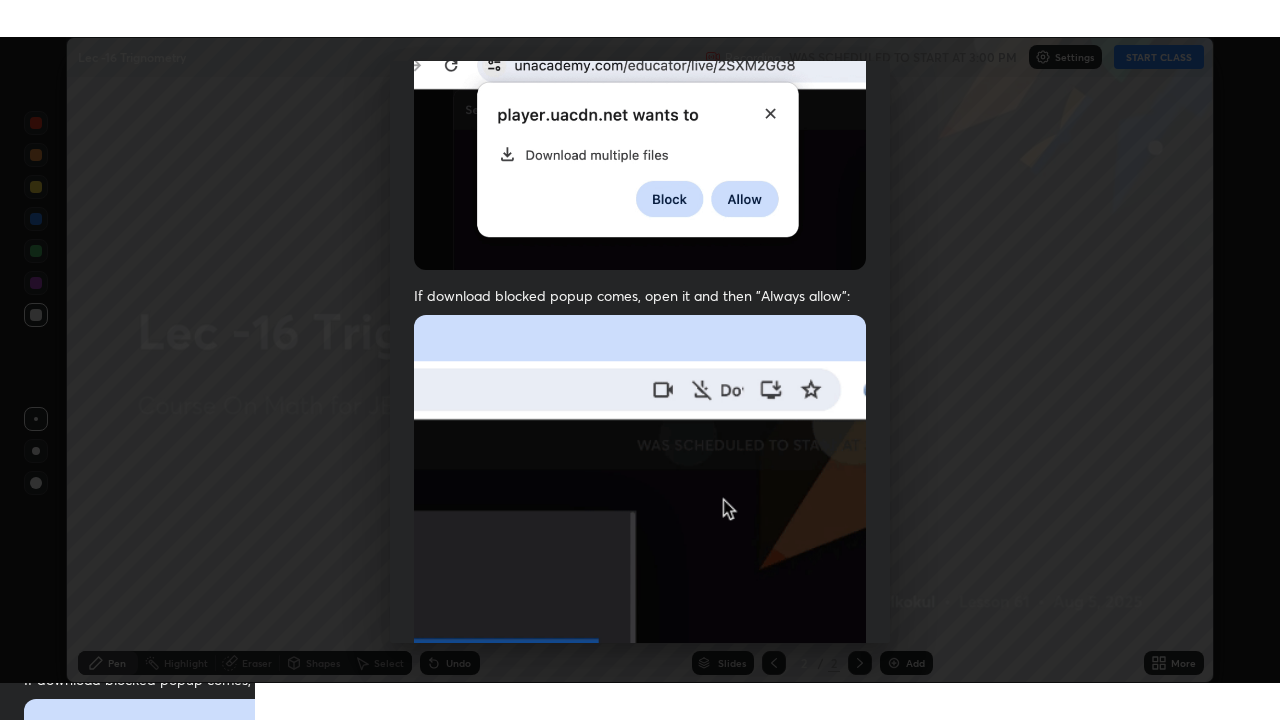 scroll, scrollTop: 418, scrollLeft: 0, axis: vertical 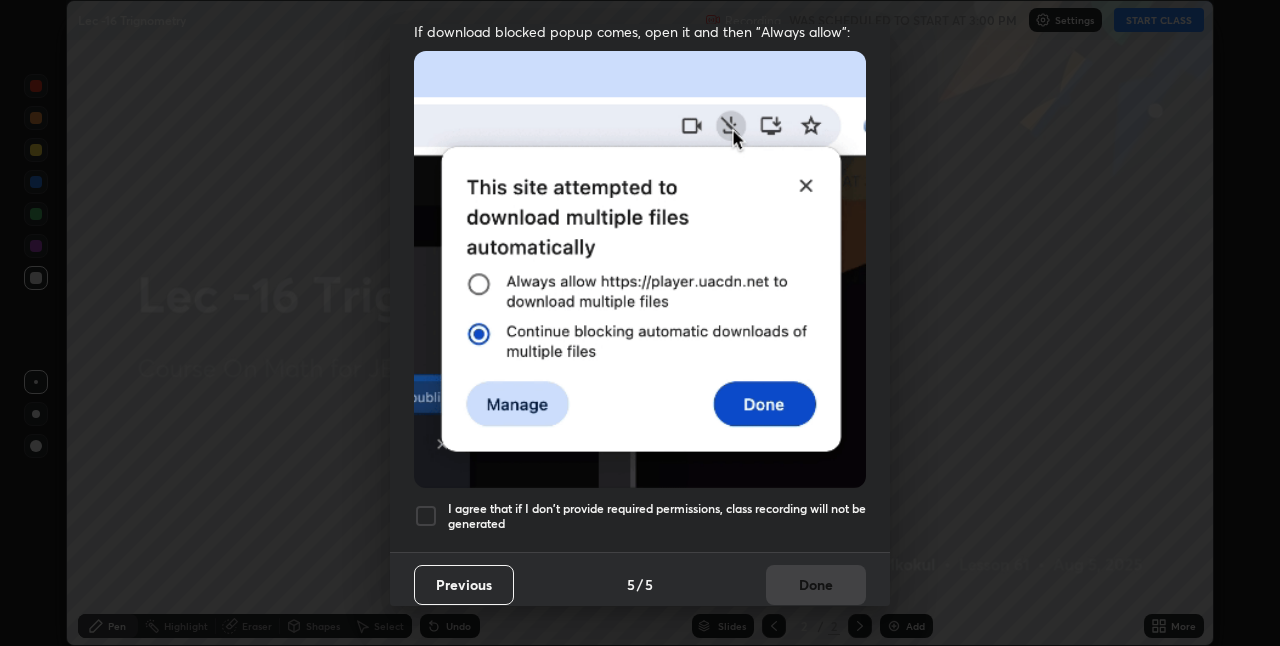 click on "I agree that if I don't provide required permissions, class recording will not be generated" at bounding box center (657, 516) 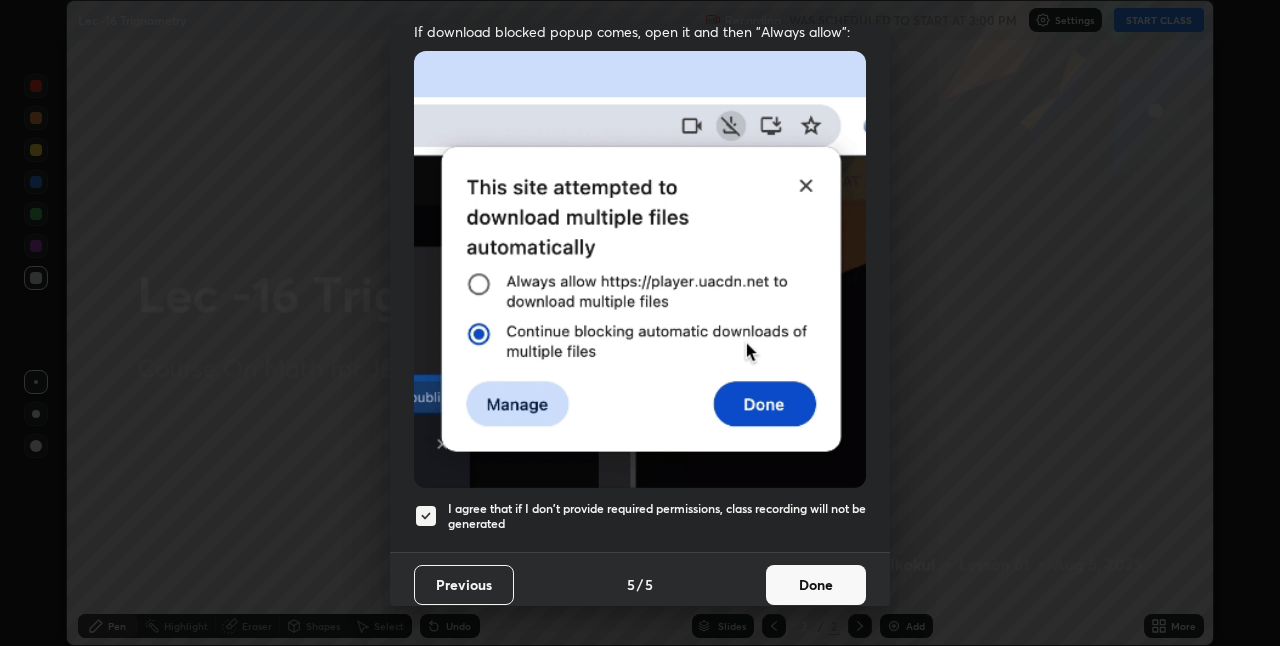click on "Done" at bounding box center (816, 585) 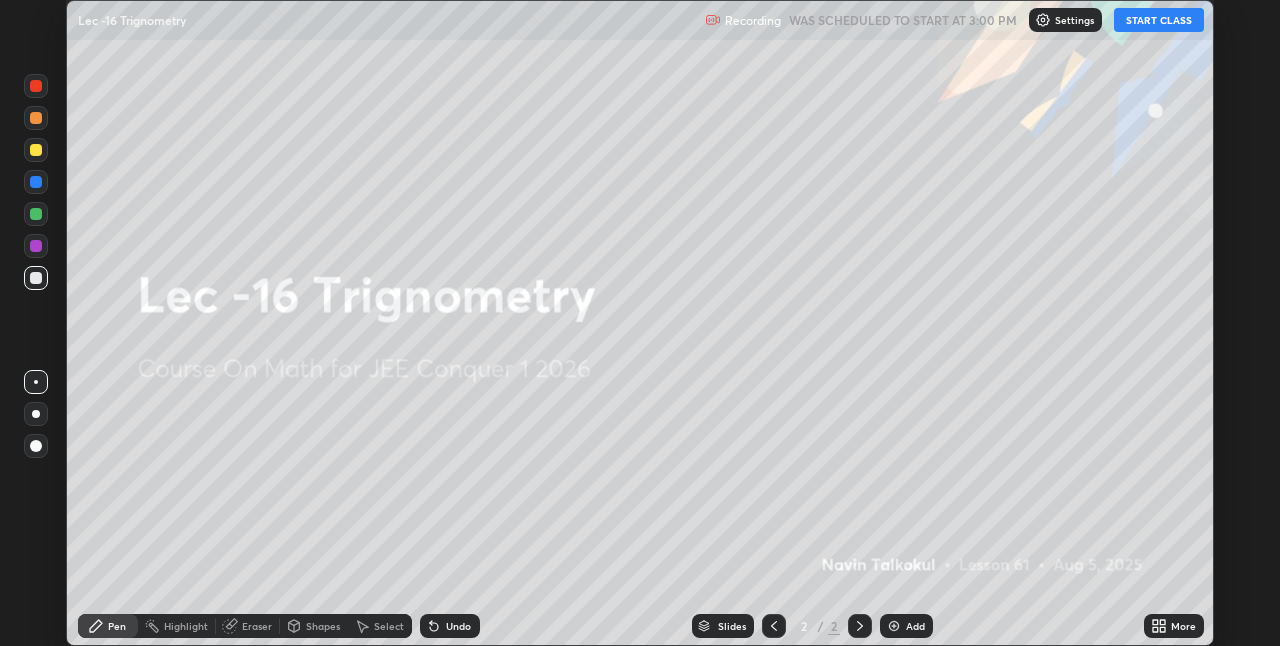 click on "START CLASS" at bounding box center [1159, 20] 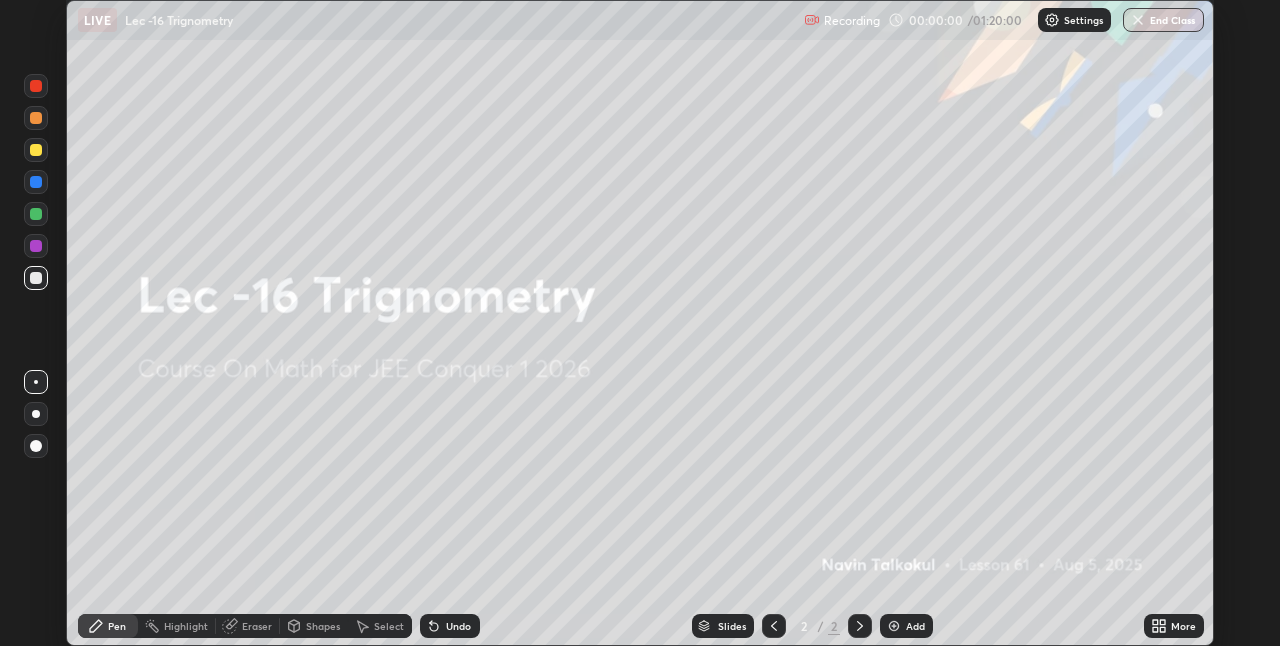 click 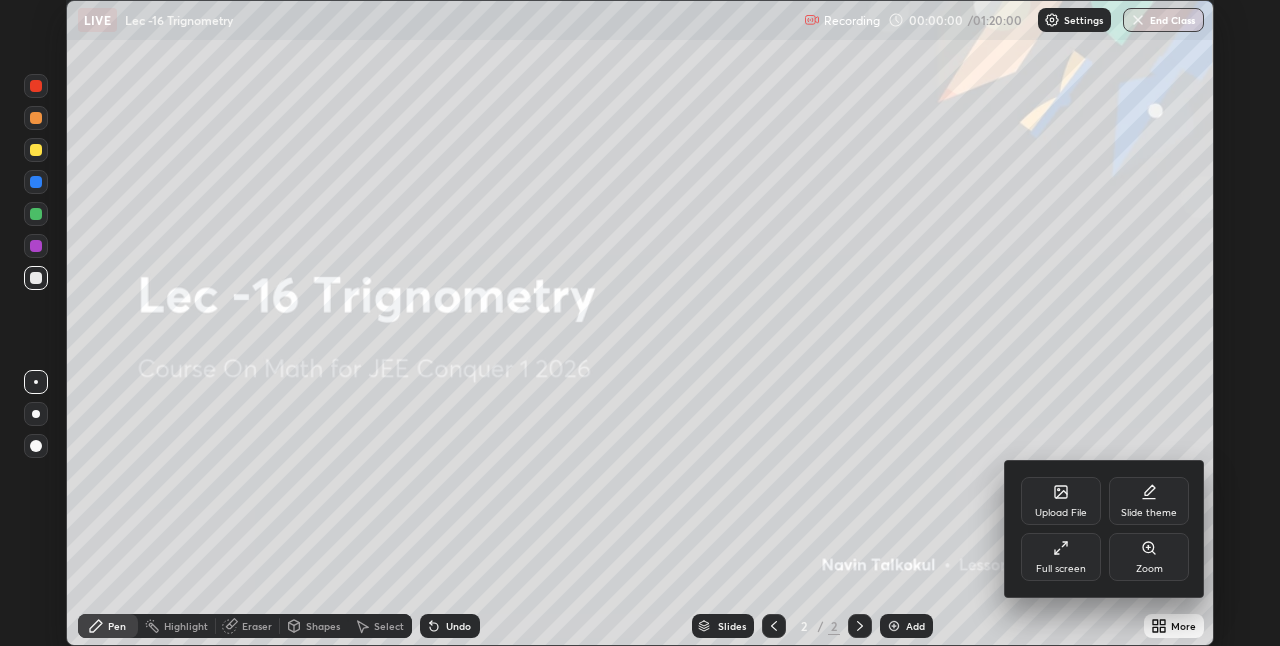 click on "Full screen" at bounding box center (1061, 557) 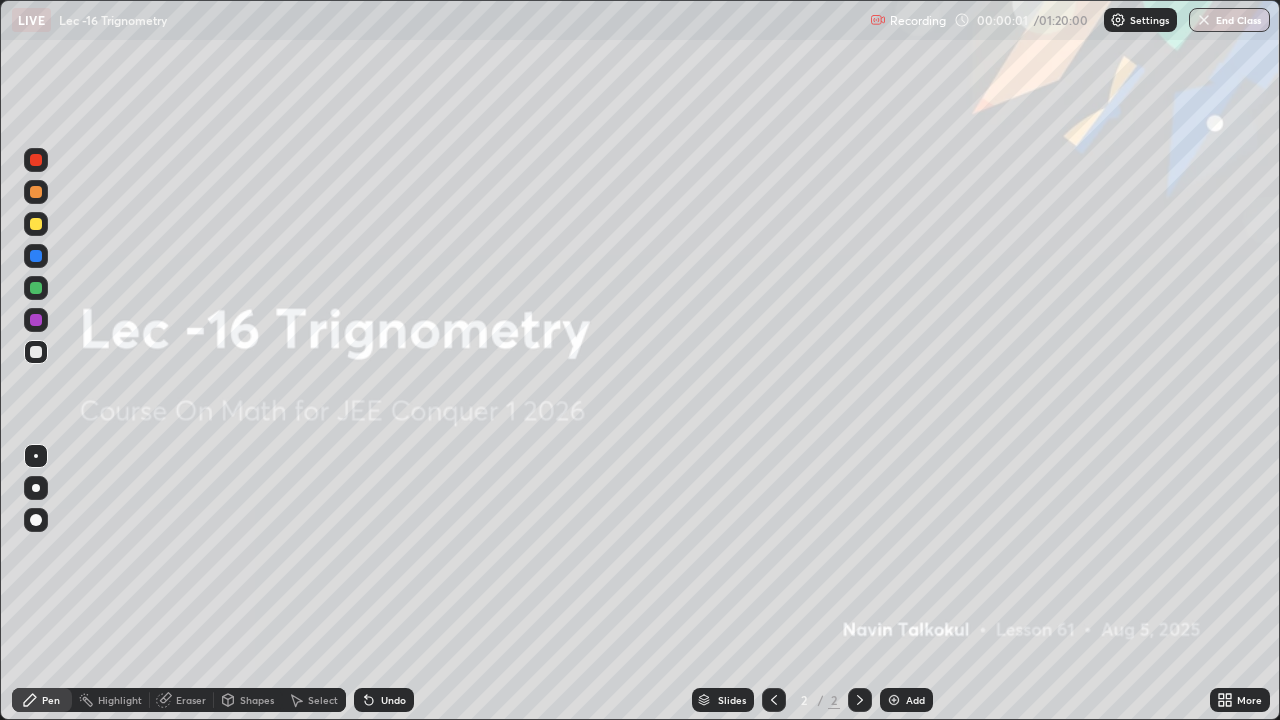 scroll, scrollTop: 99280, scrollLeft: 98720, axis: both 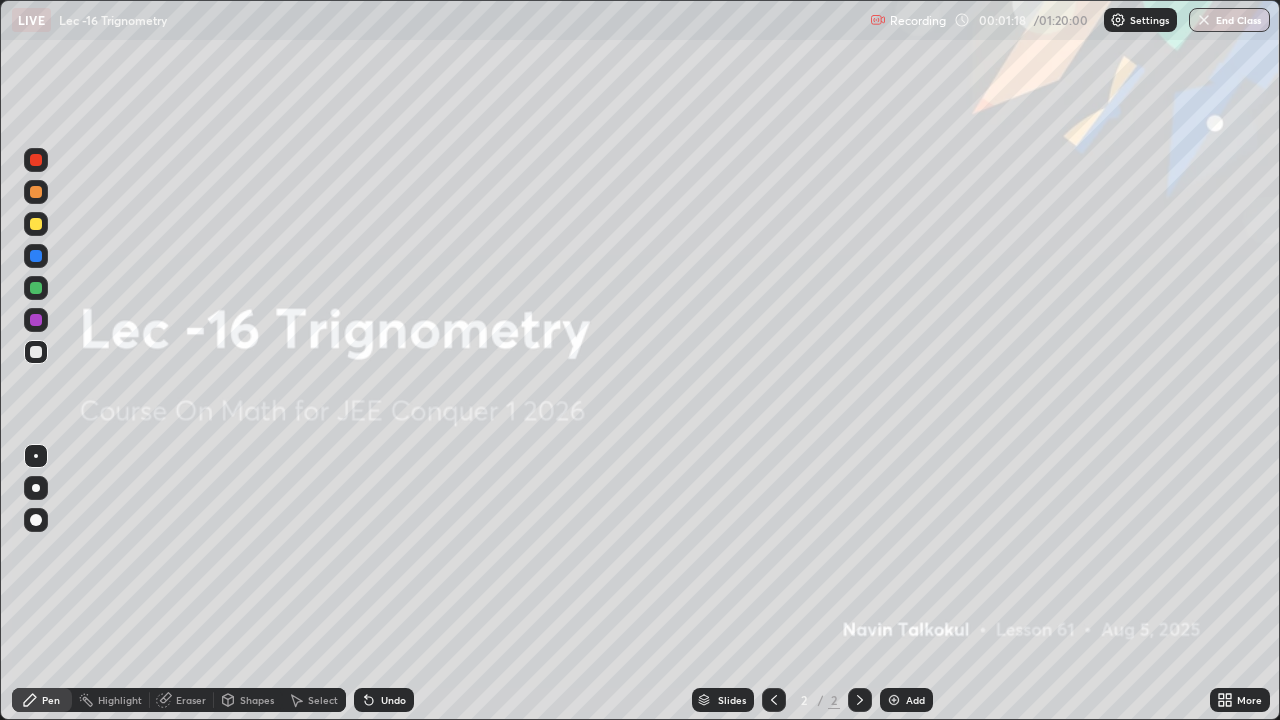click at bounding box center [894, 700] 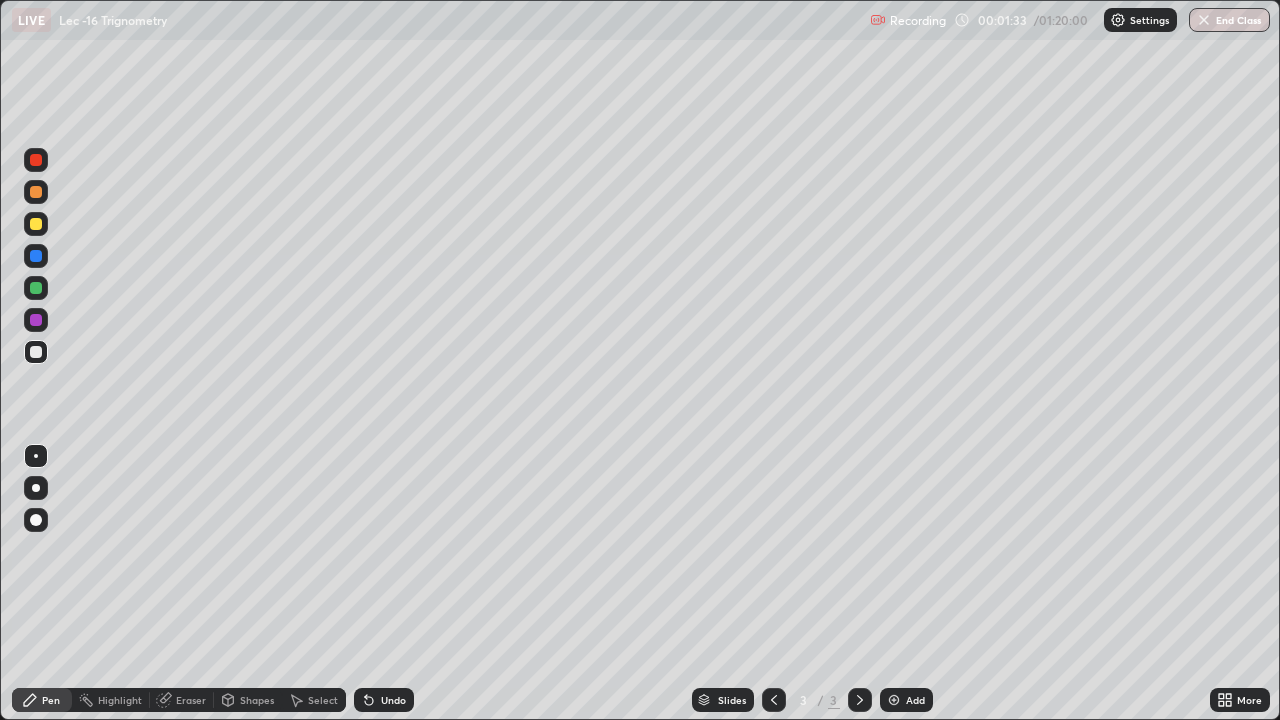 click on "Undo" at bounding box center [393, 700] 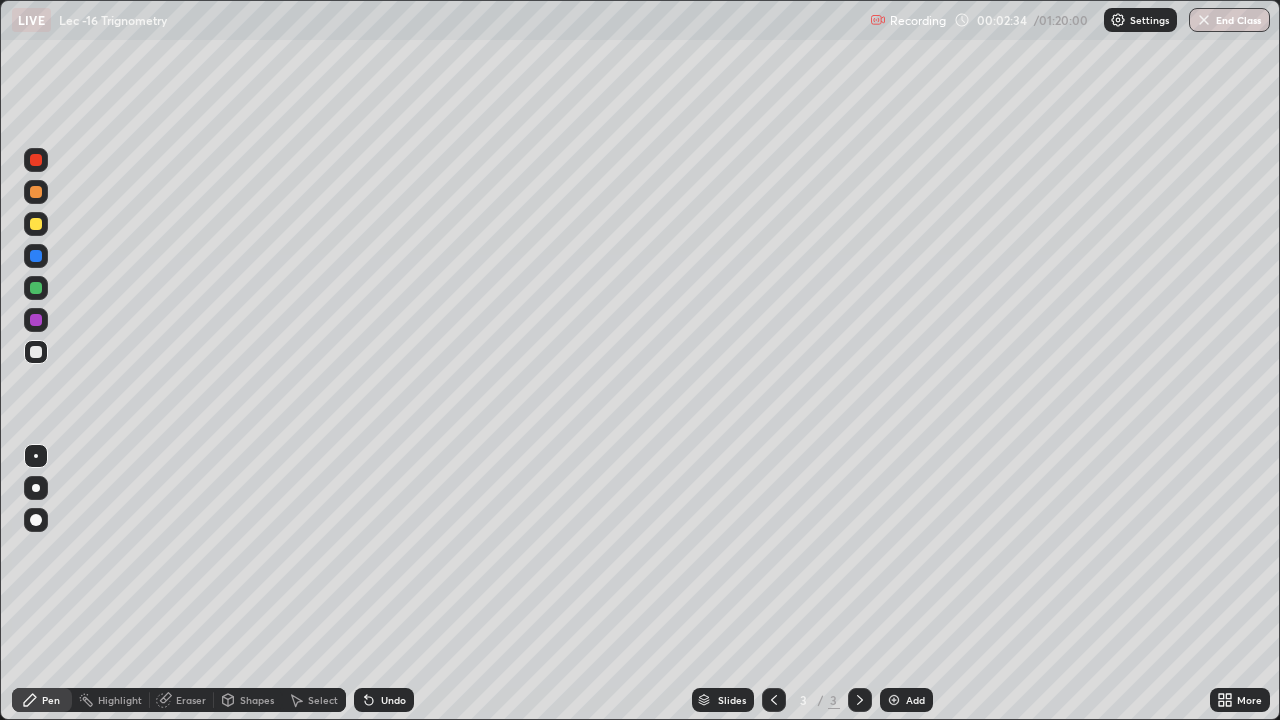 click on "Undo" at bounding box center (393, 700) 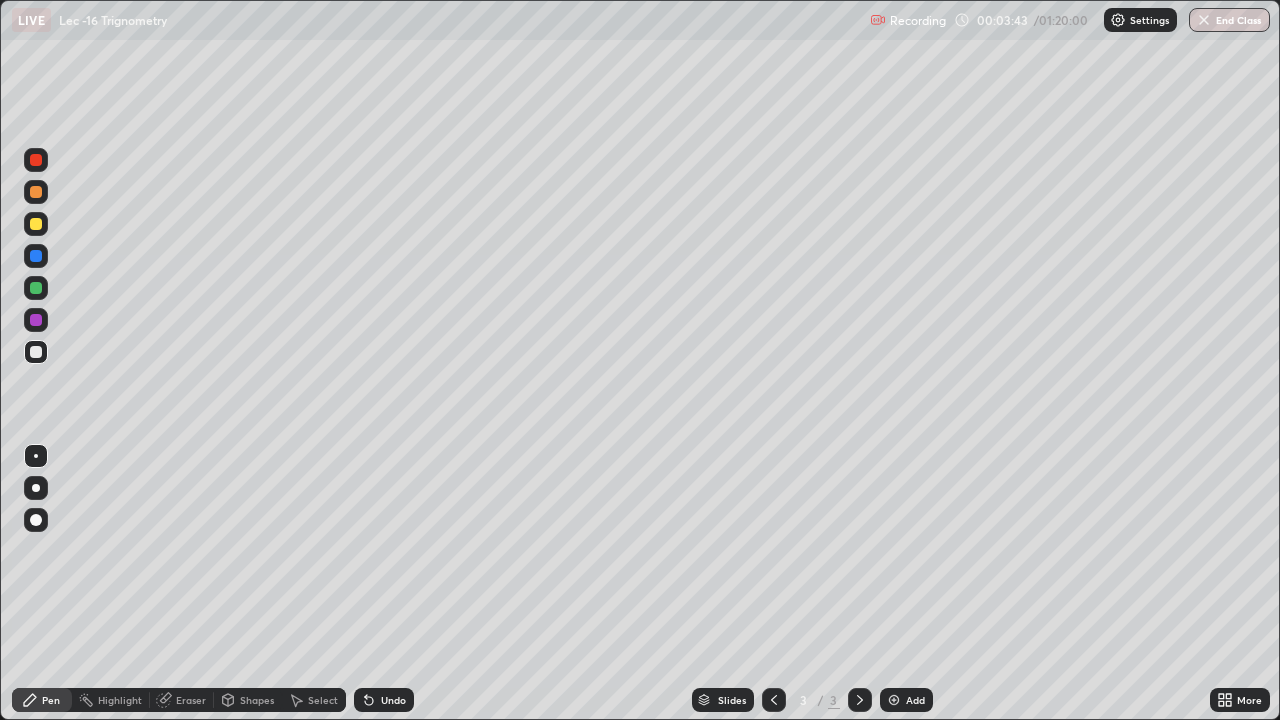 click on "Undo" at bounding box center [393, 700] 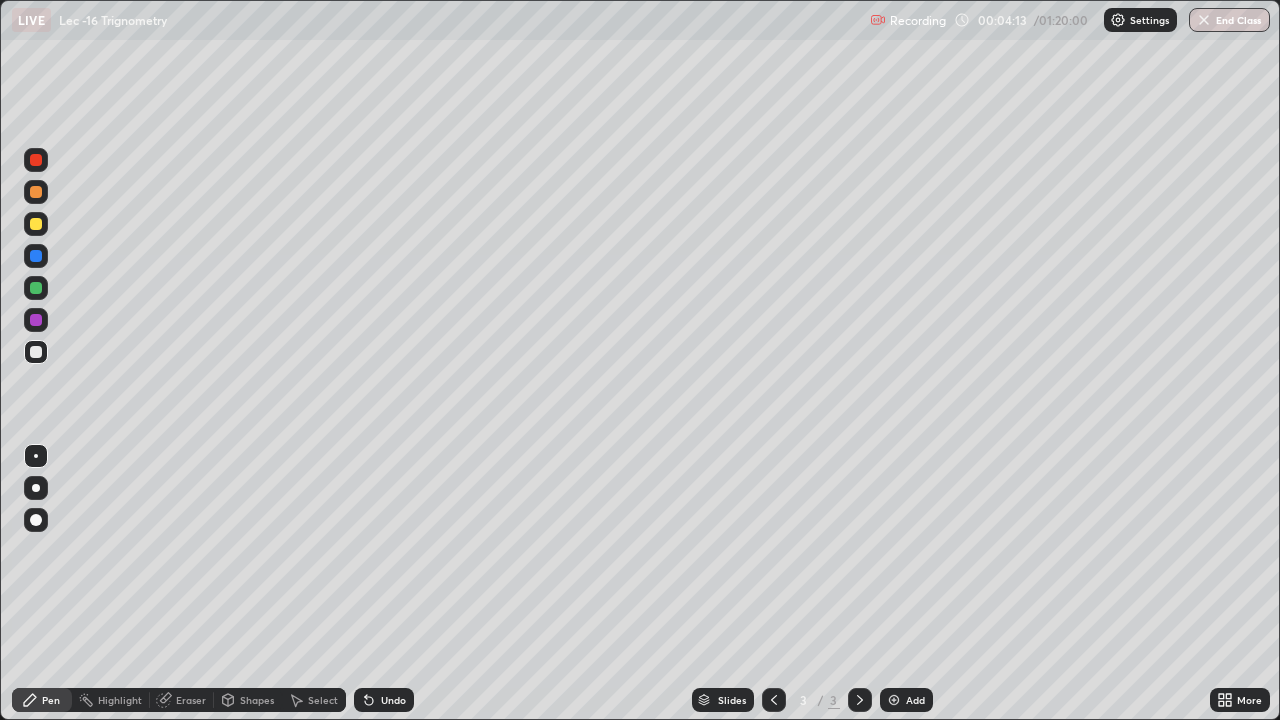 click on "Undo" at bounding box center (393, 700) 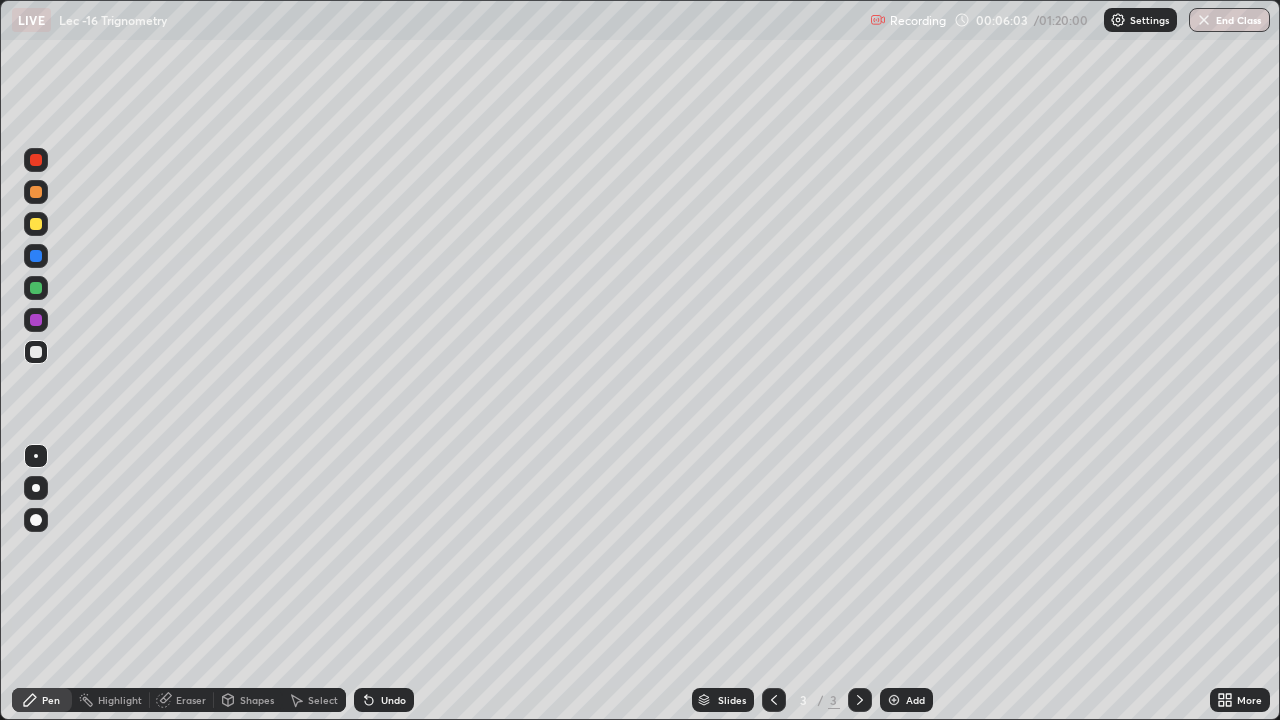 click on "Add" at bounding box center [915, 700] 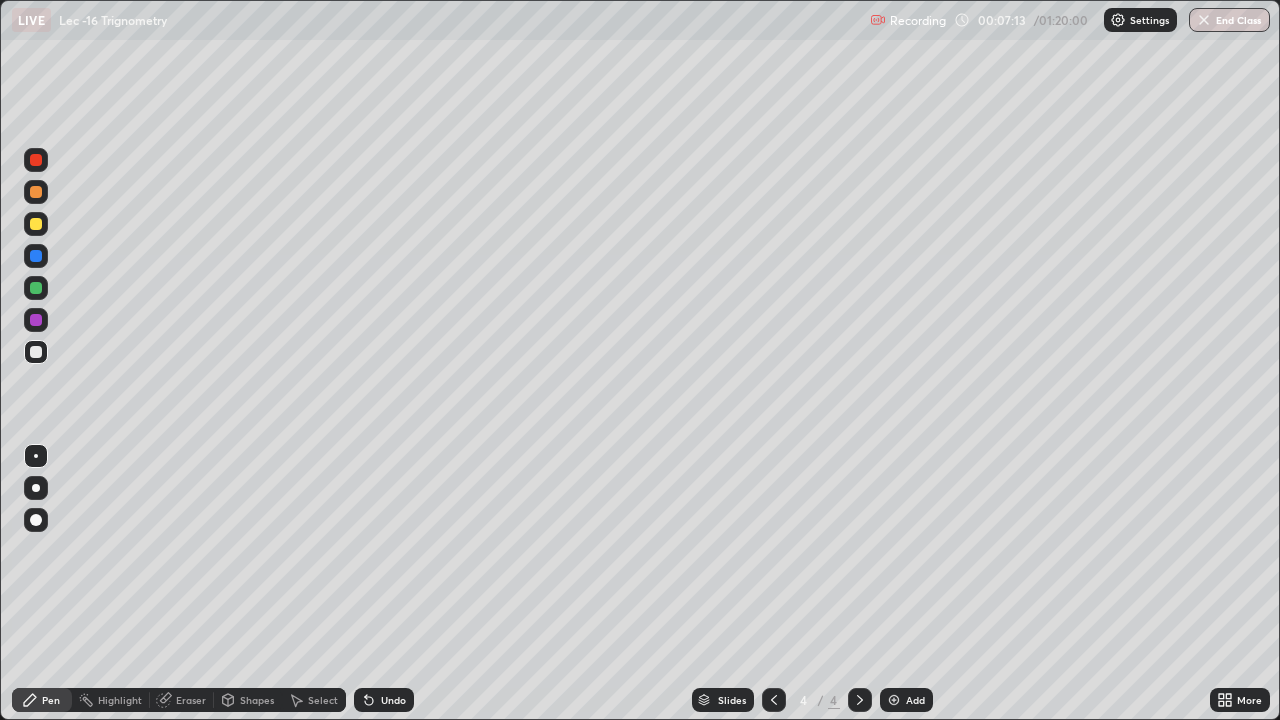 click 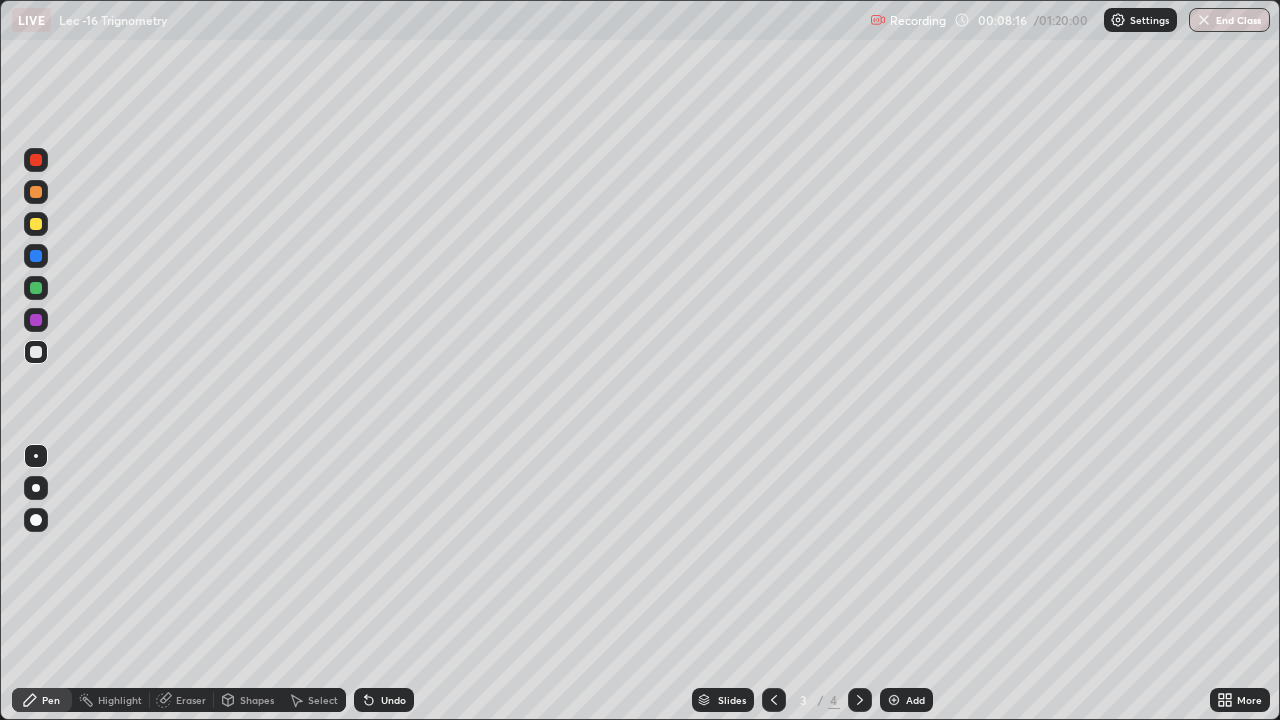 click at bounding box center (894, 700) 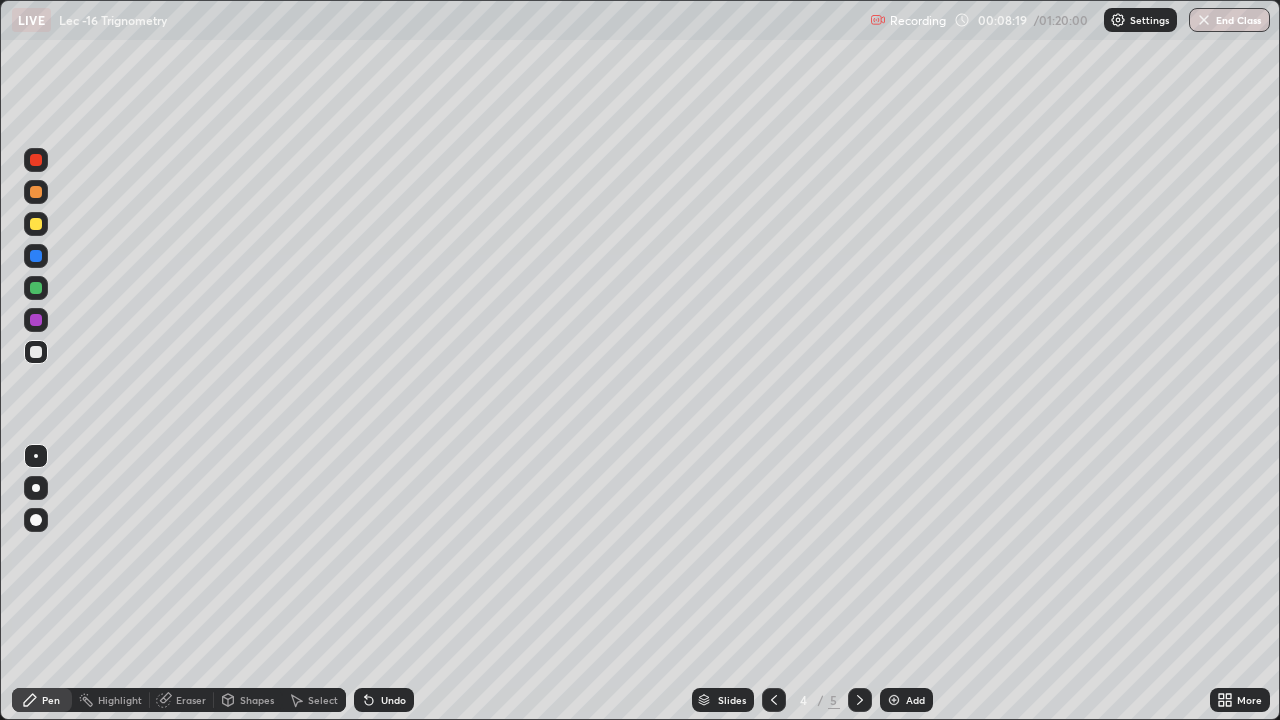 click on "Undo" at bounding box center [393, 700] 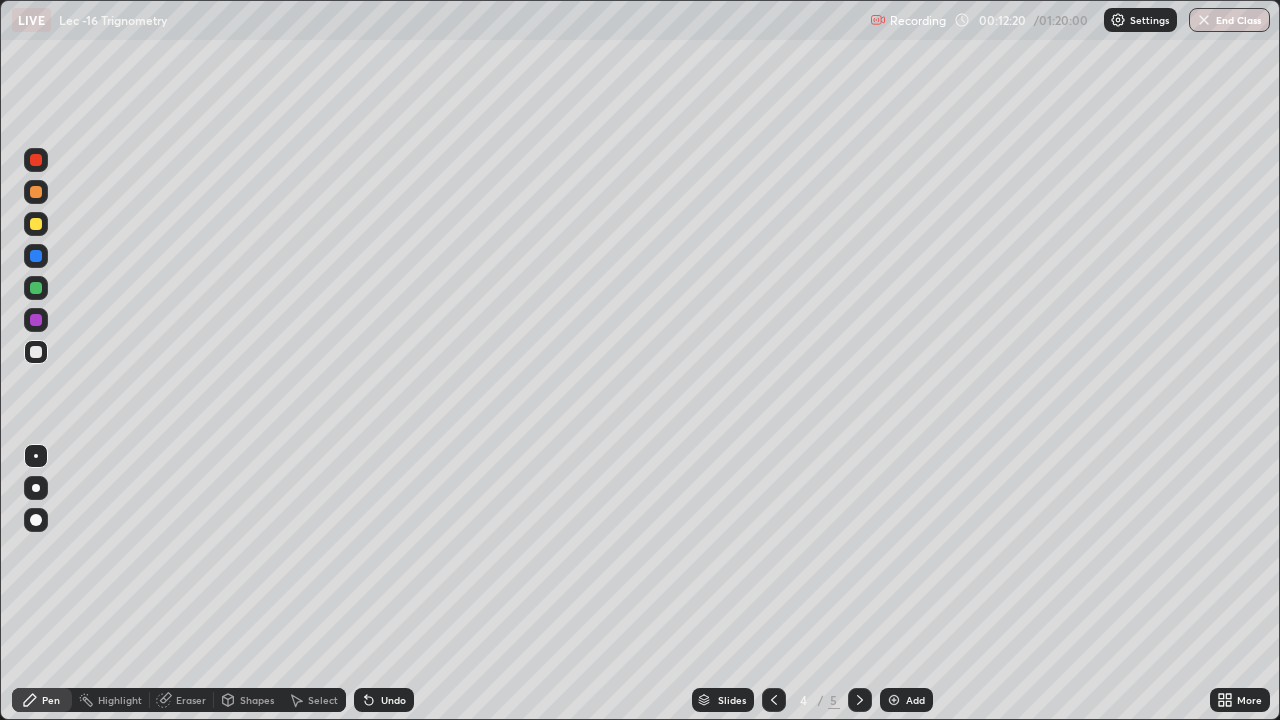 click at bounding box center (894, 700) 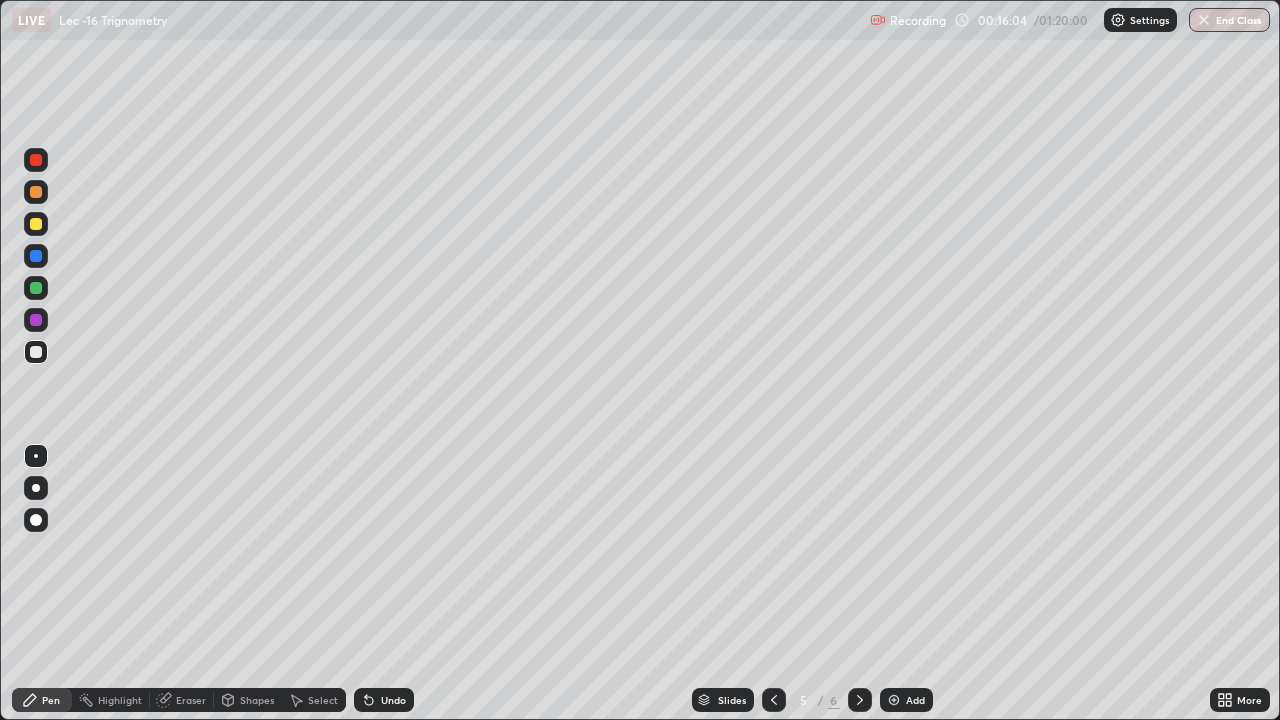 click at bounding box center [894, 700] 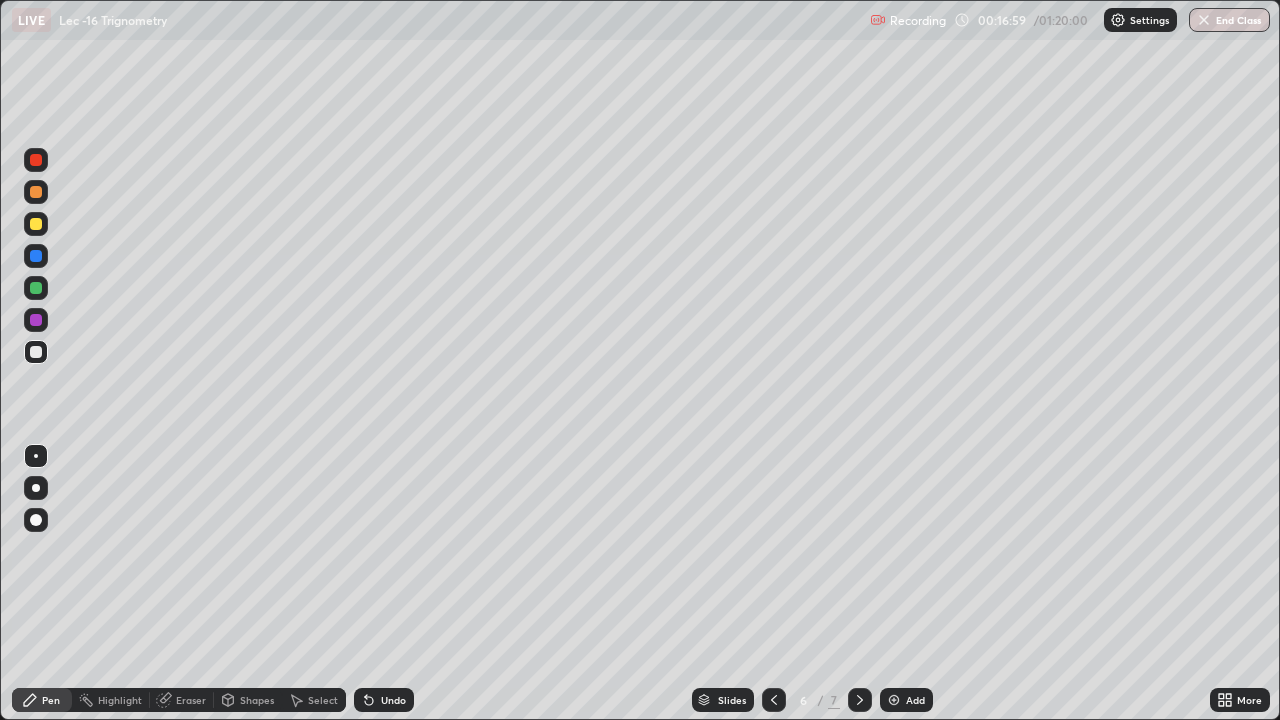 click 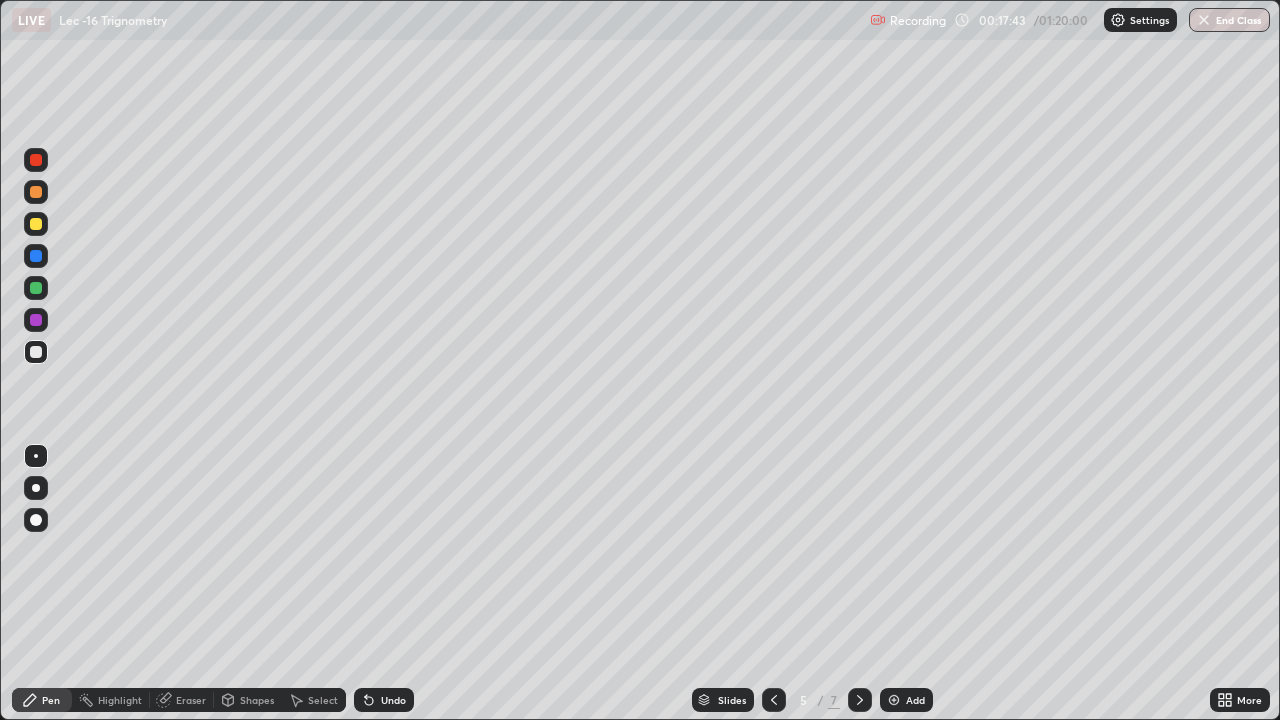 click on "Undo" at bounding box center (384, 700) 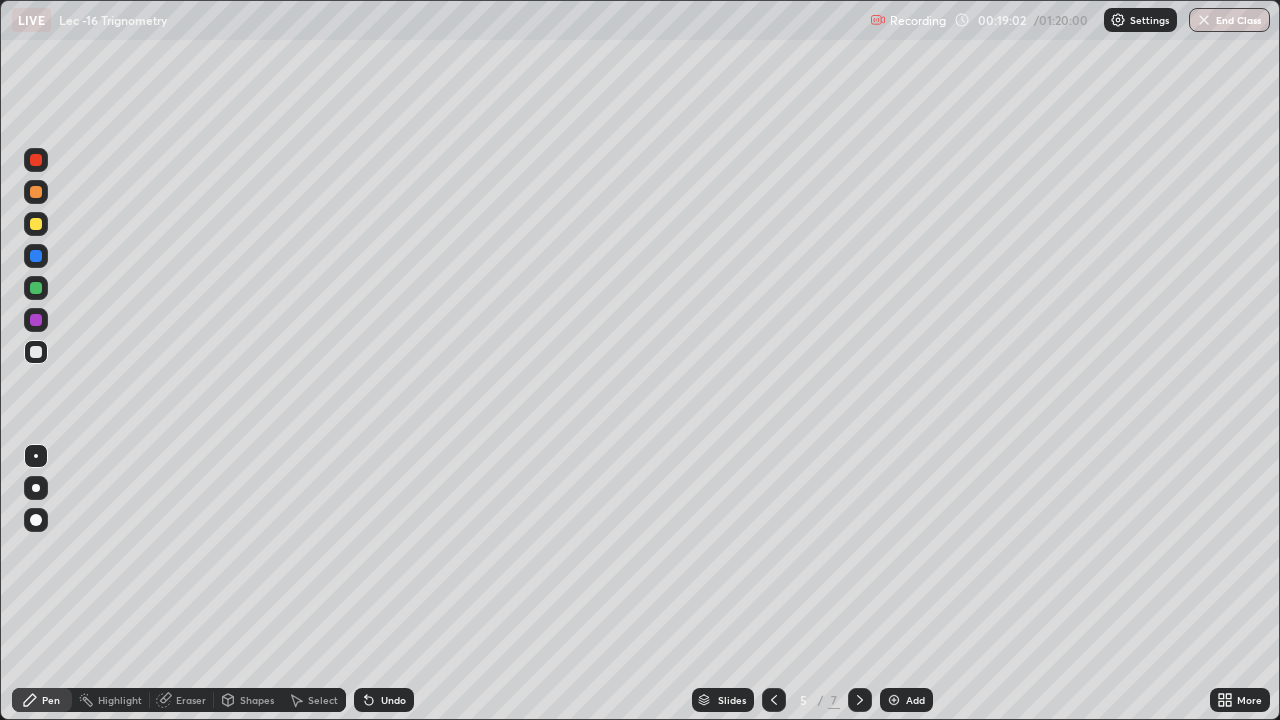 click on "Add" at bounding box center [915, 700] 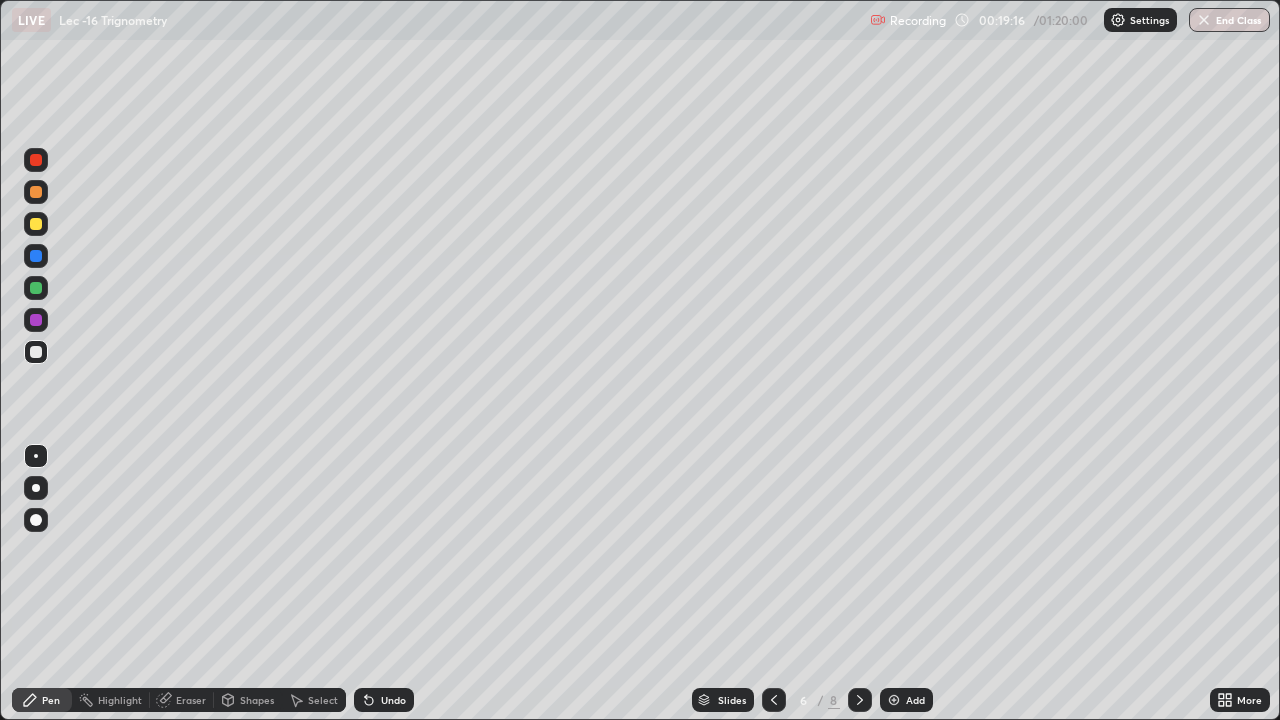 click on "Undo" at bounding box center [384, 700] 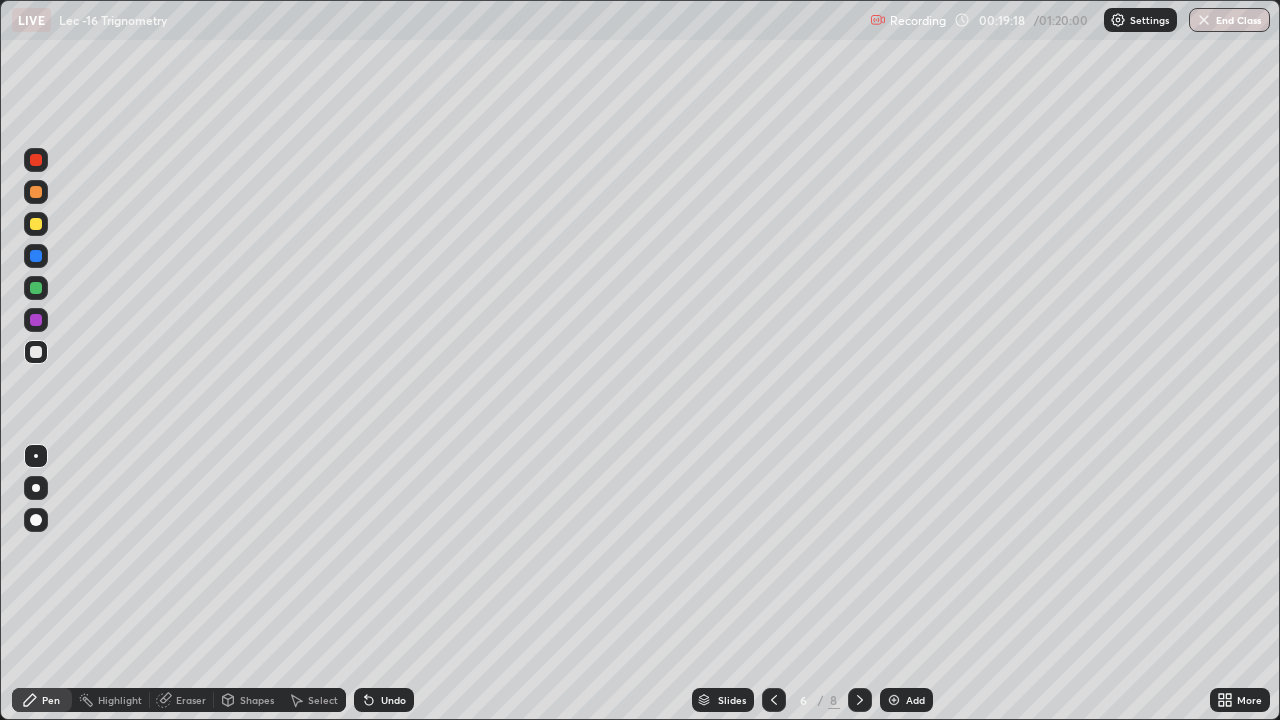 click on "Undo" at bounding box center (393, 700) 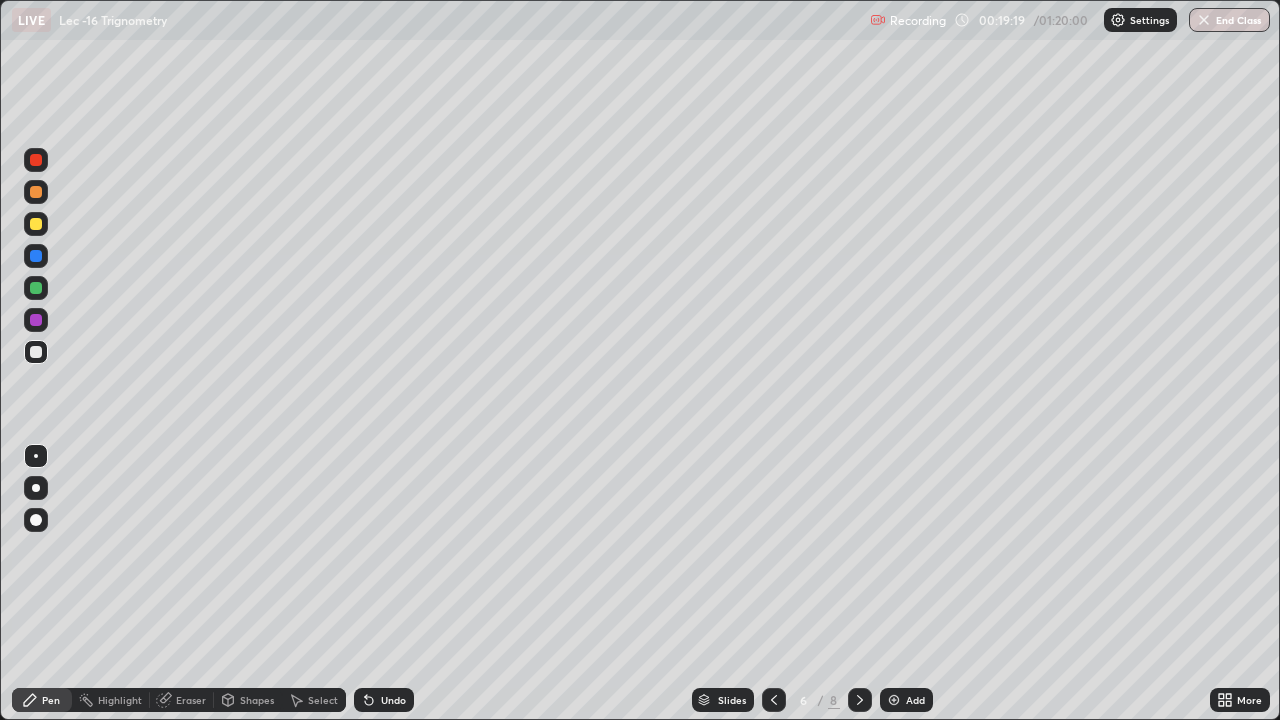 click on "Eraser" at bounding box center (191, 700) 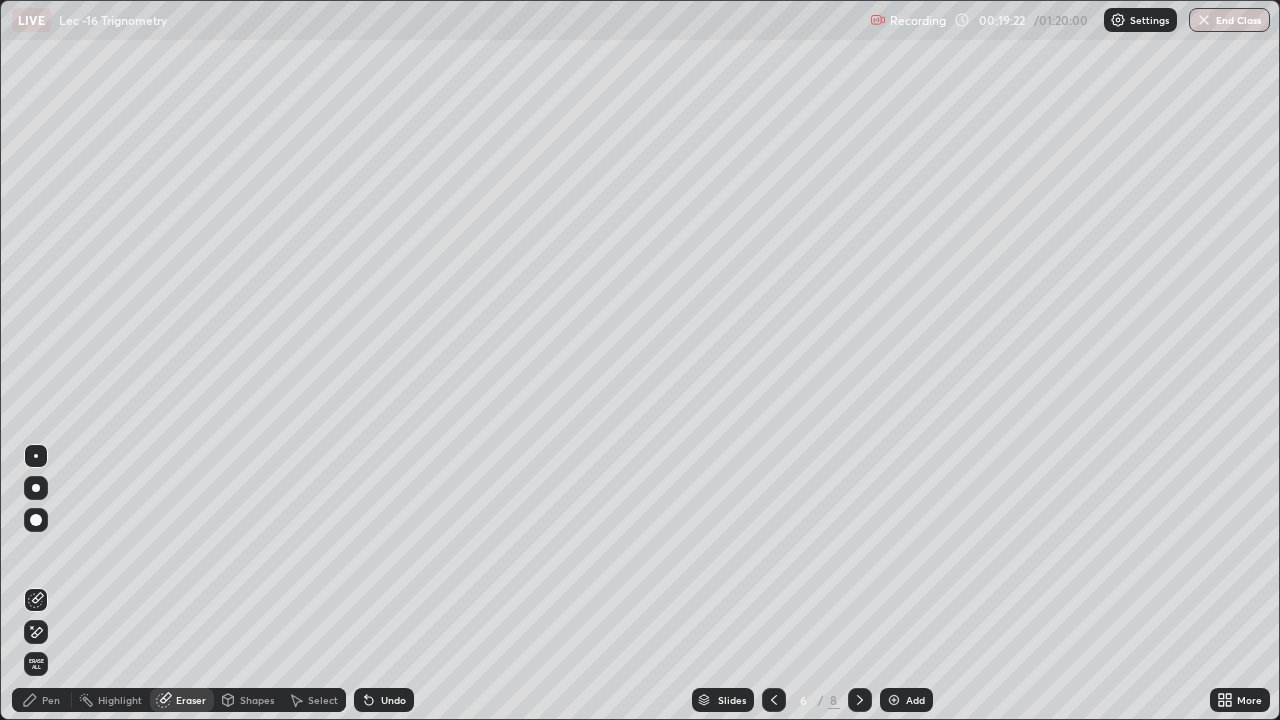 click on "Pen" at bounding box center [42, 700] 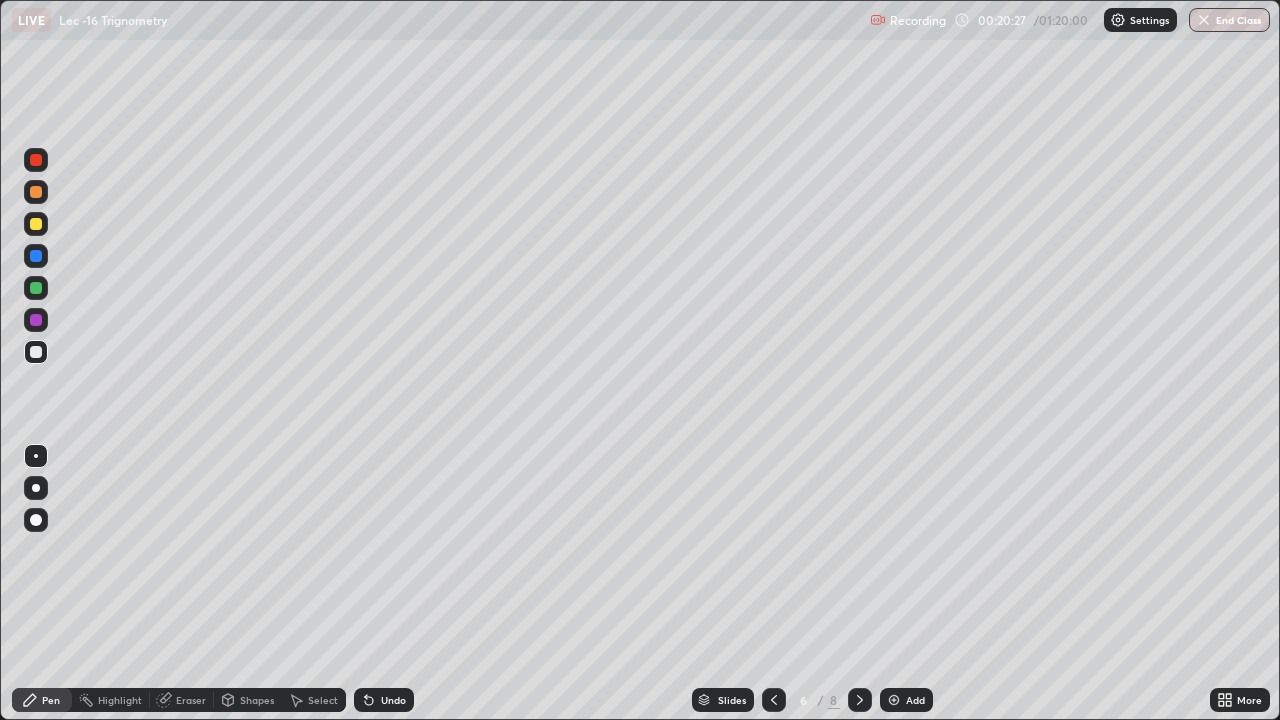 click 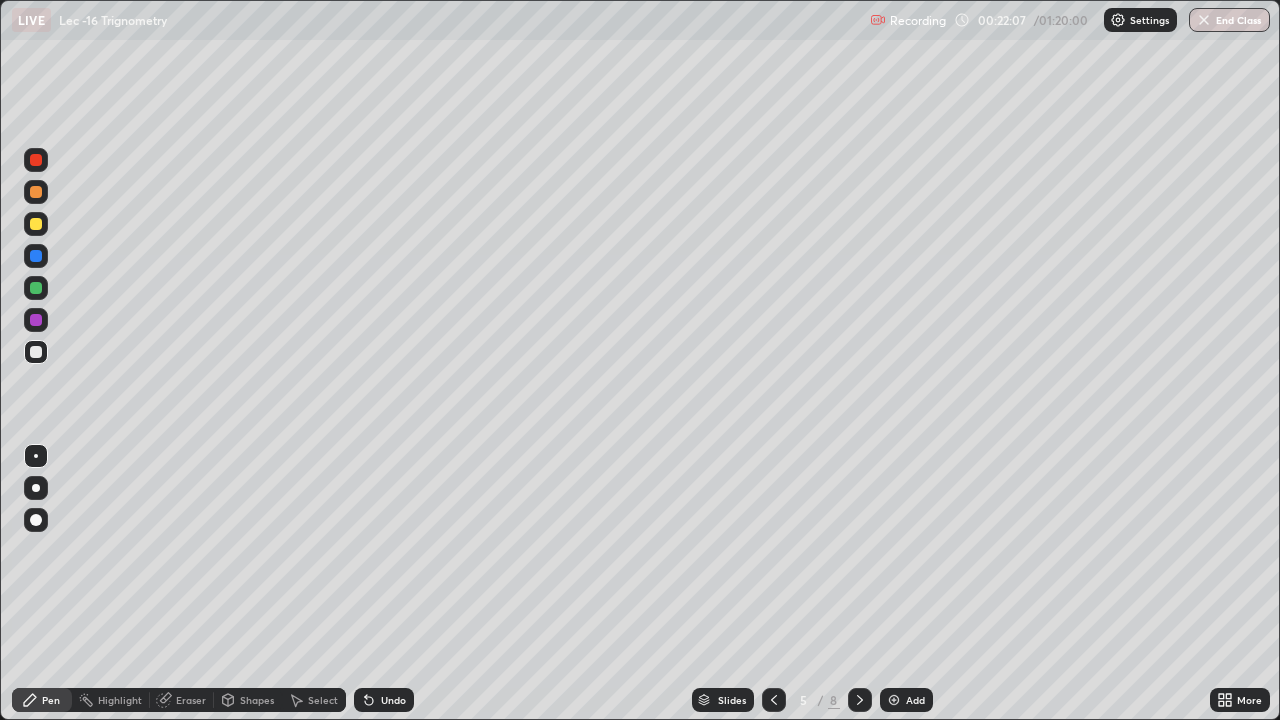click on "Undo" at bounding box center (393, 700) 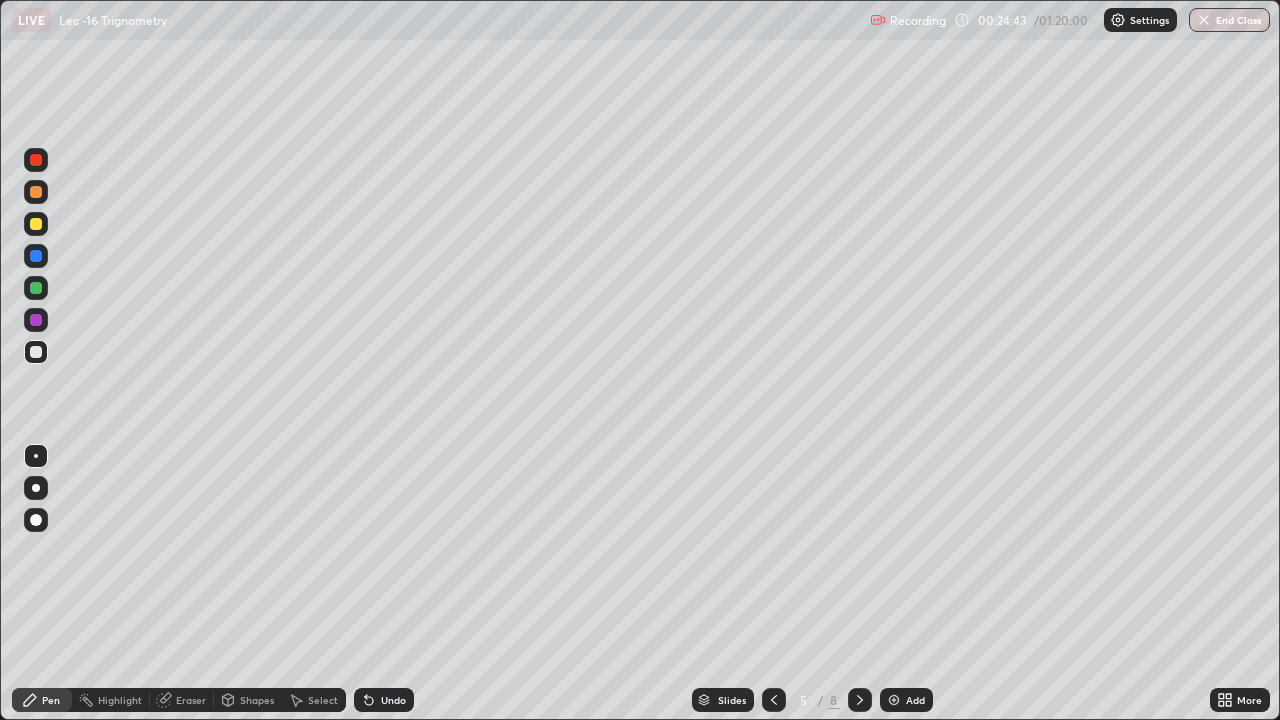 click 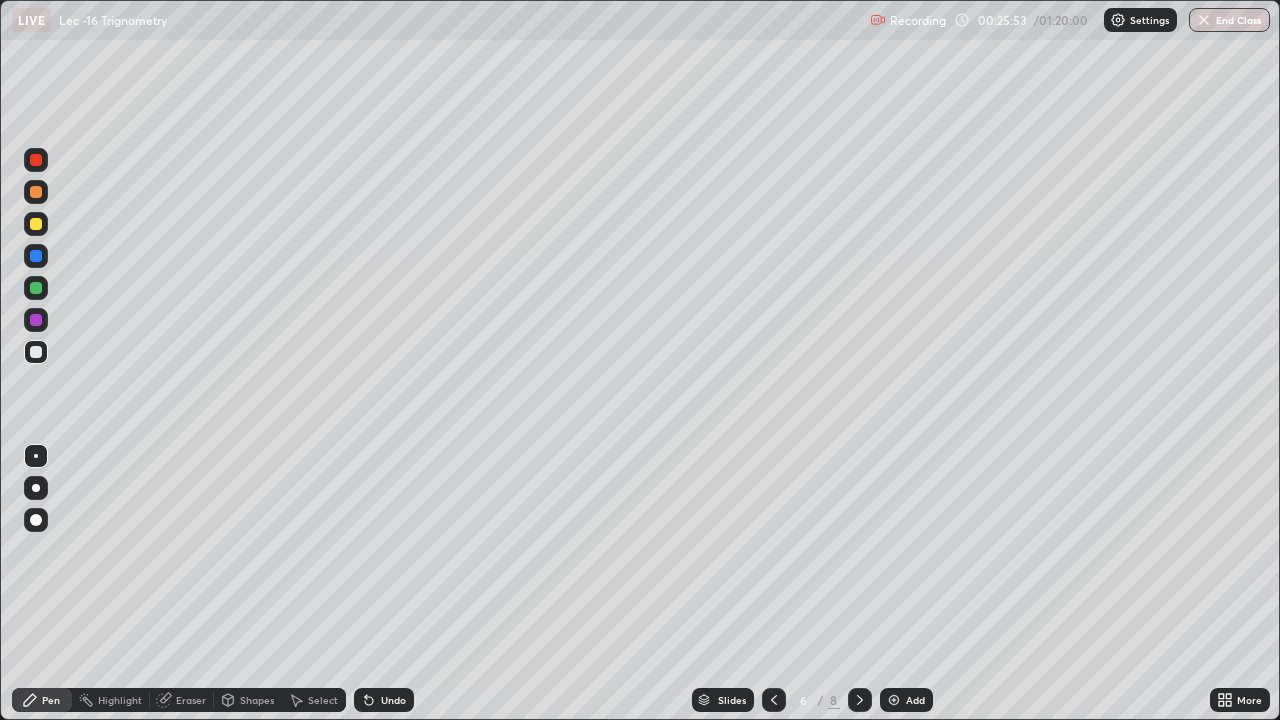 click on "Undo" at bounding box center [393, 700] 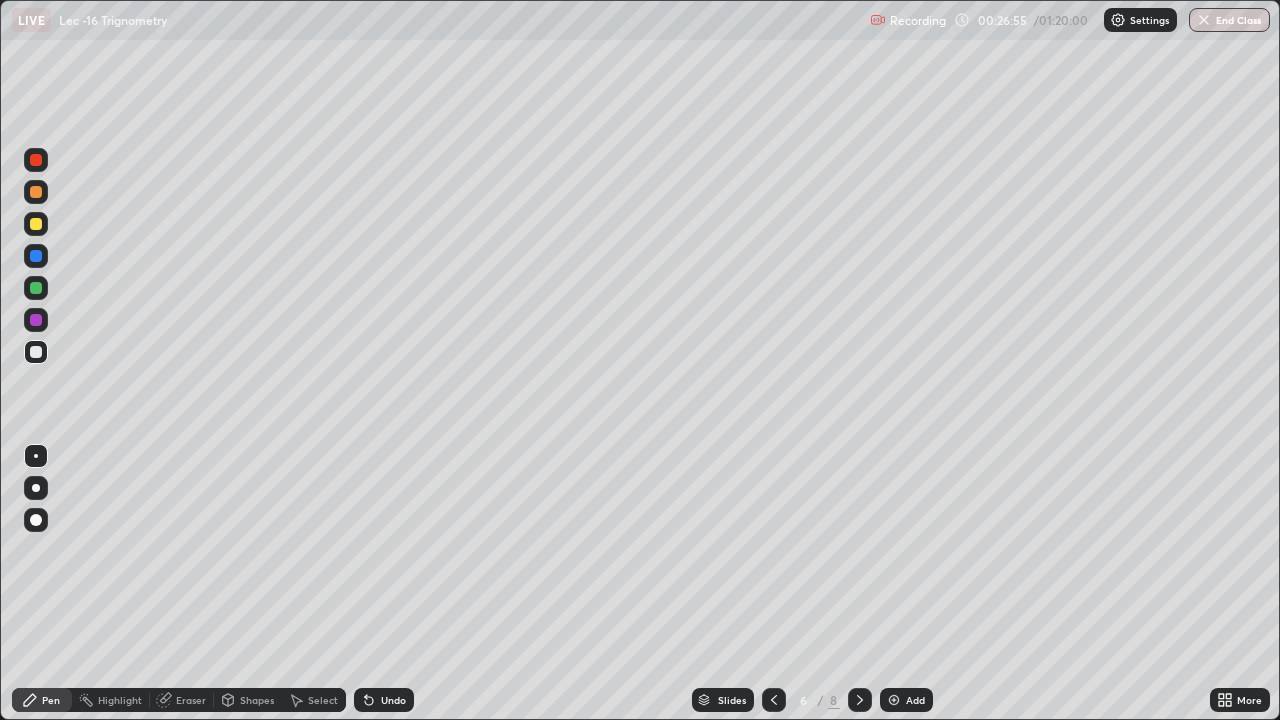 click on "Add" at bounding box center [906, 700] 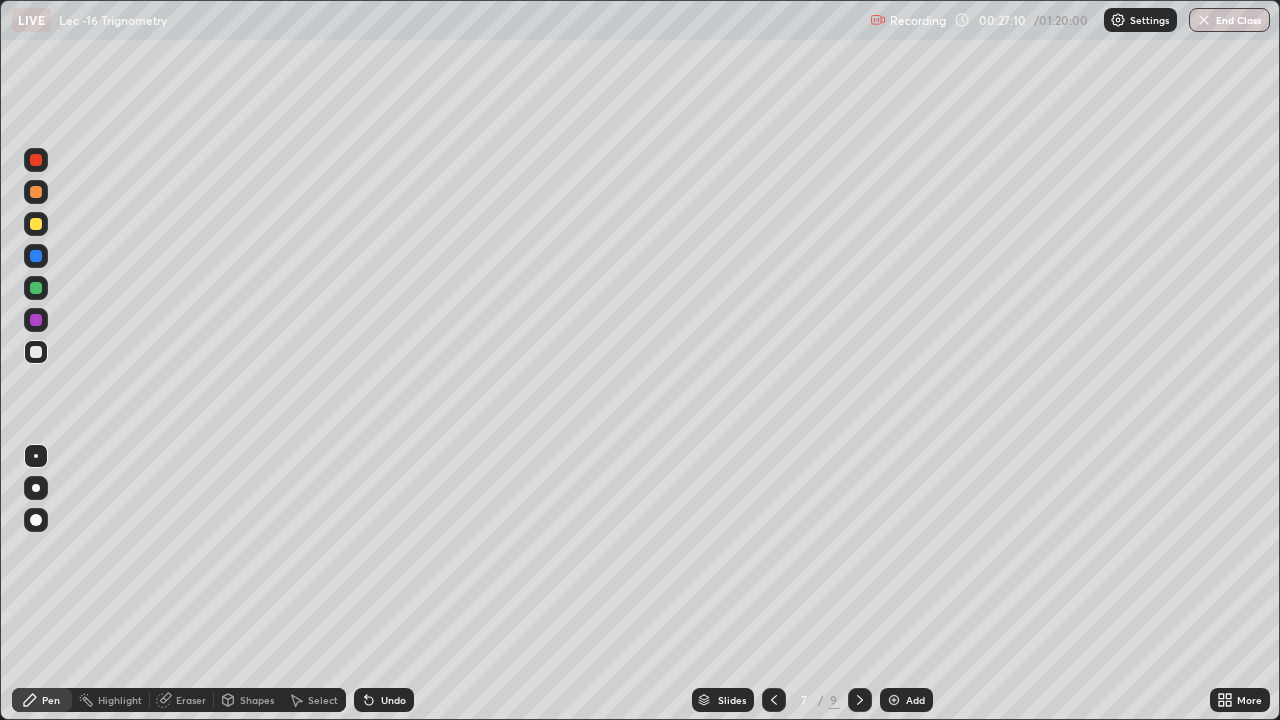 click 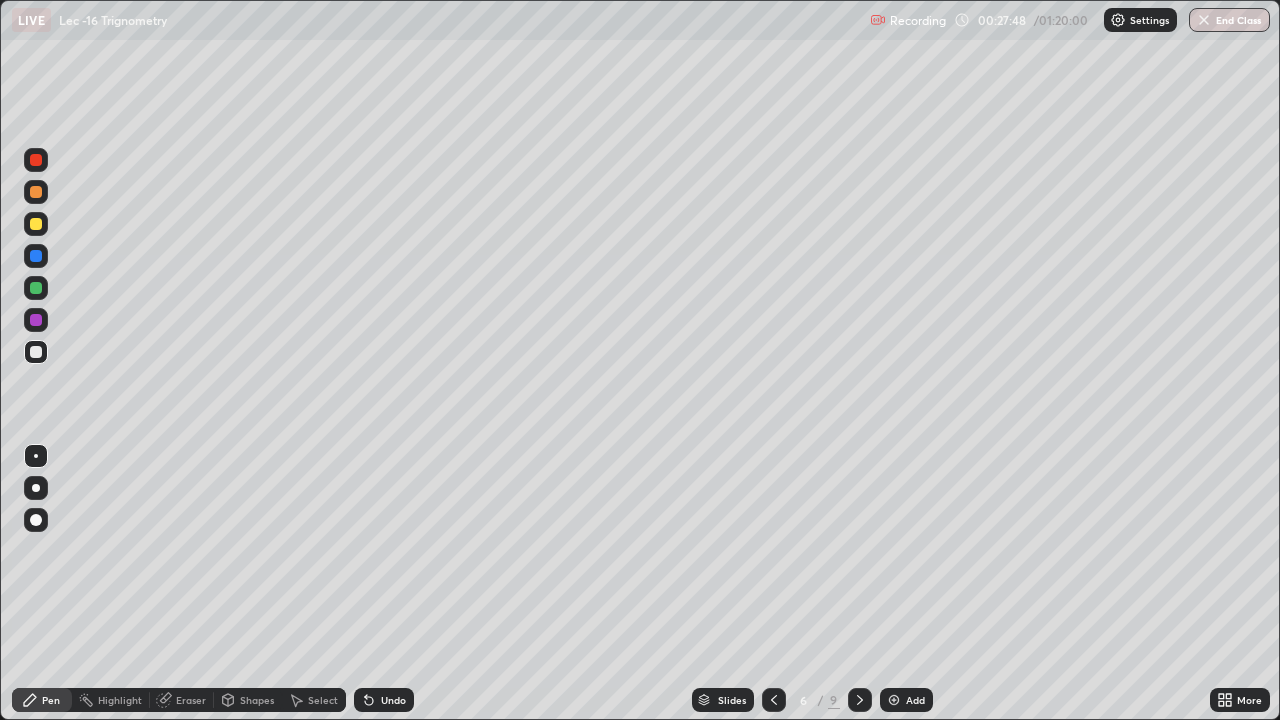 click at bounding box center [894, 700] 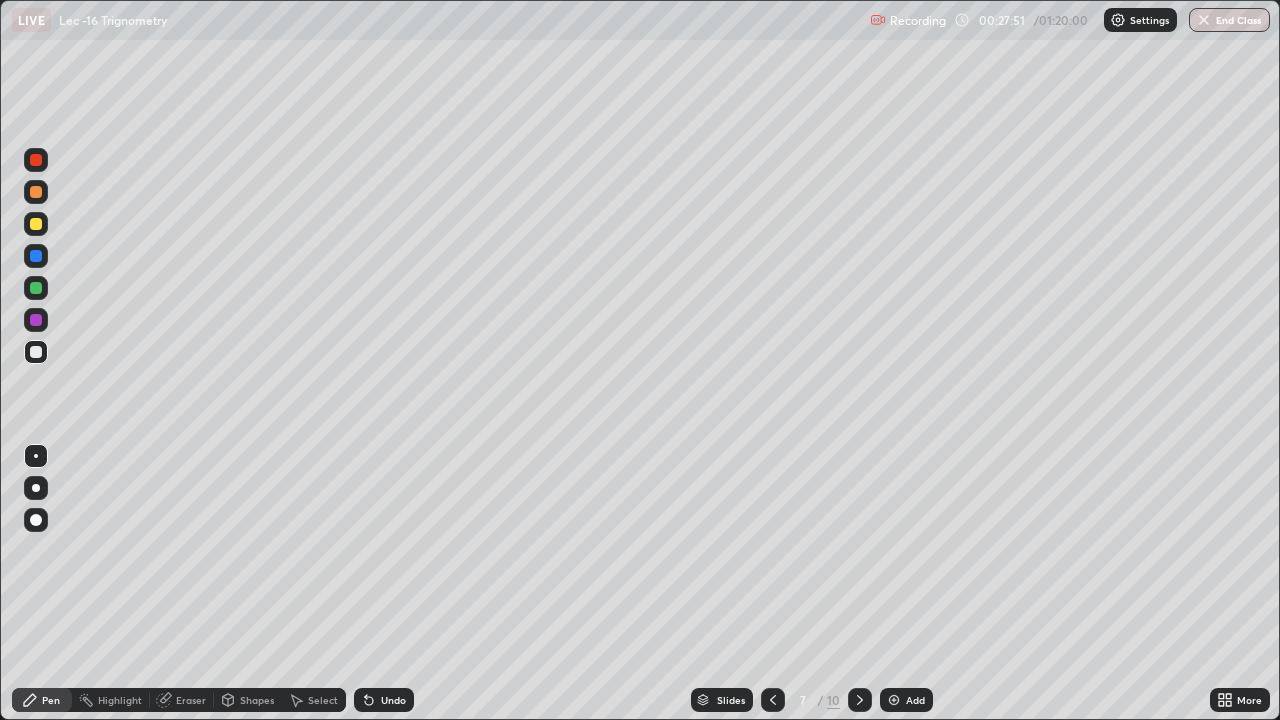 click 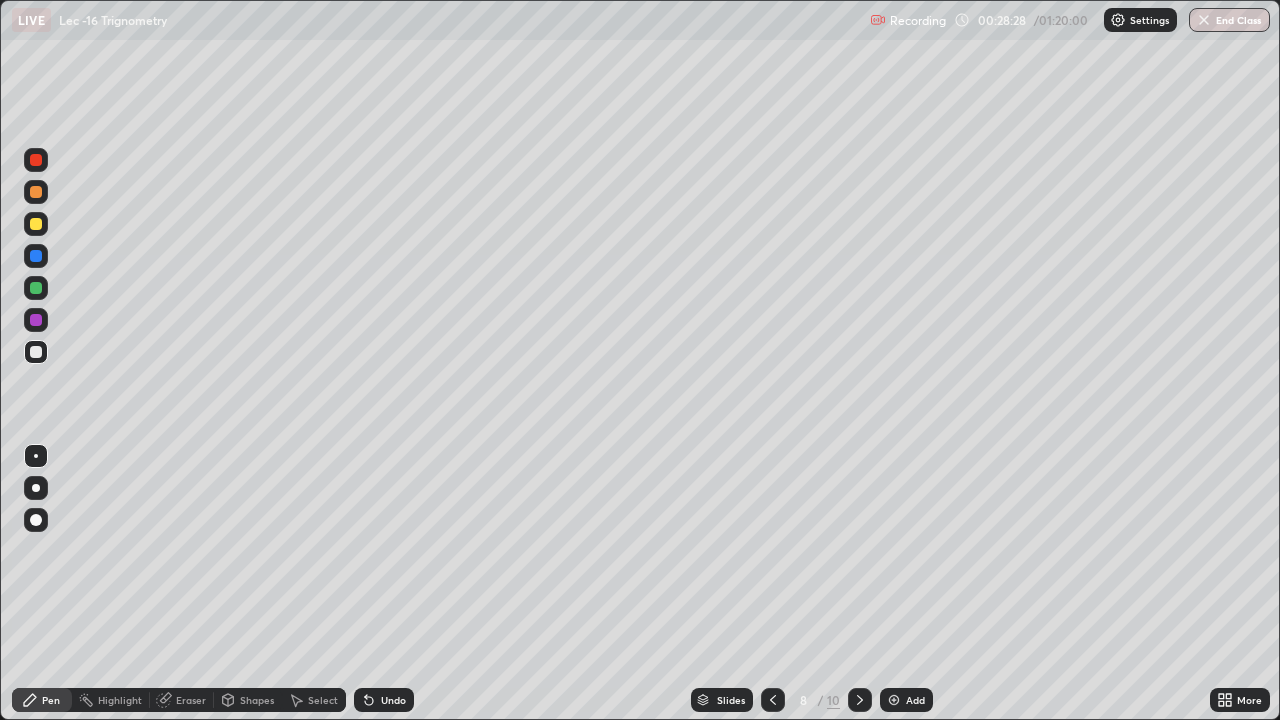click on "Undo" at bounding box center (393, 700) 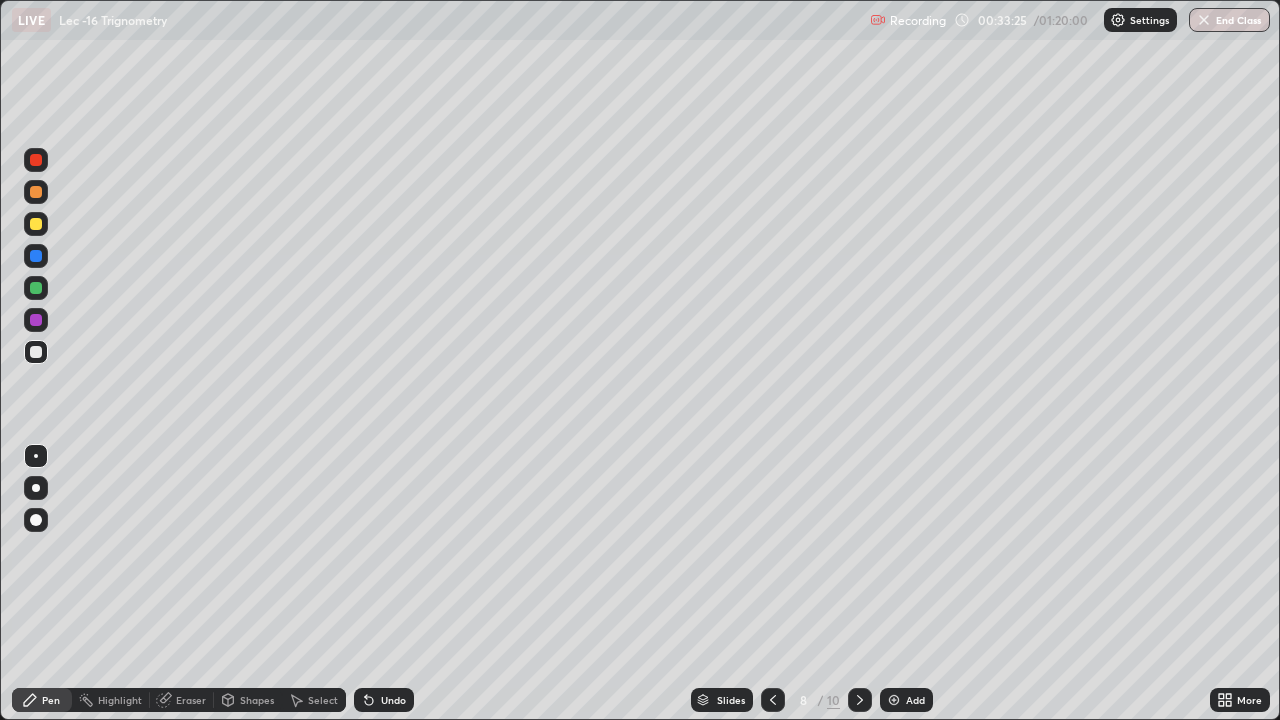 click on "Eraser" at bounding box center (182, 700) 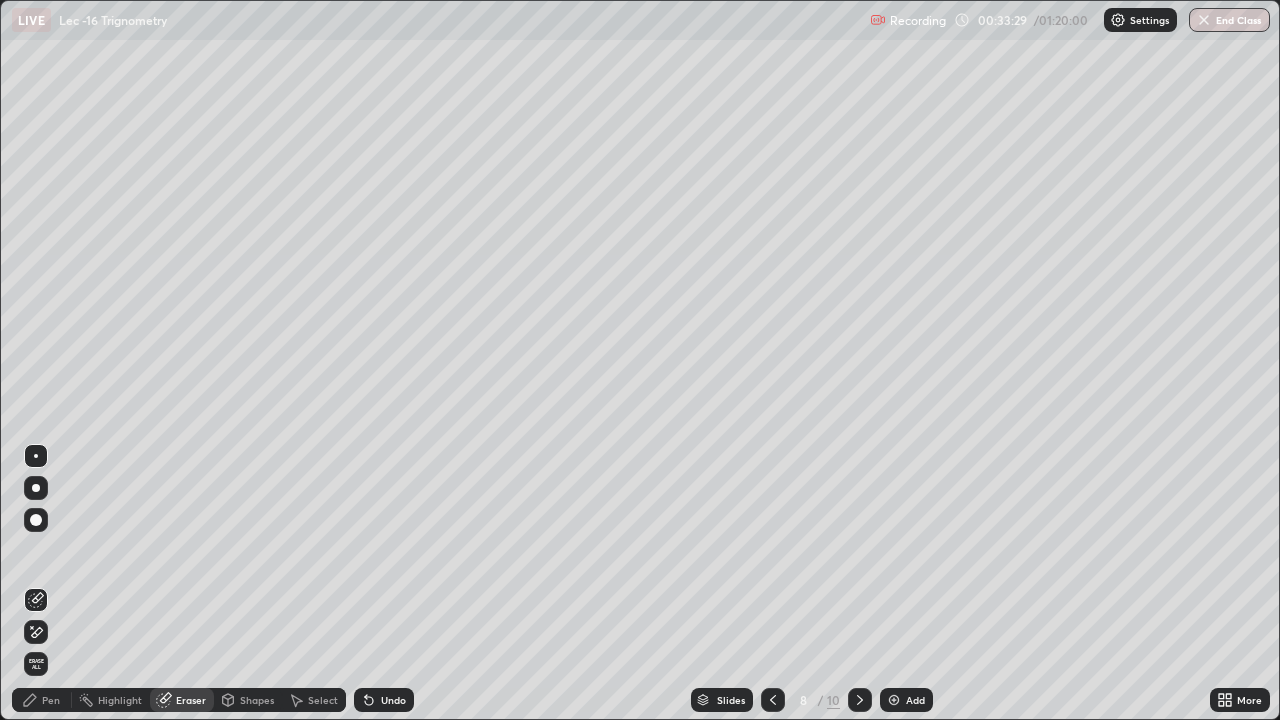 click on "Pen" at bounding box center (42, 700) 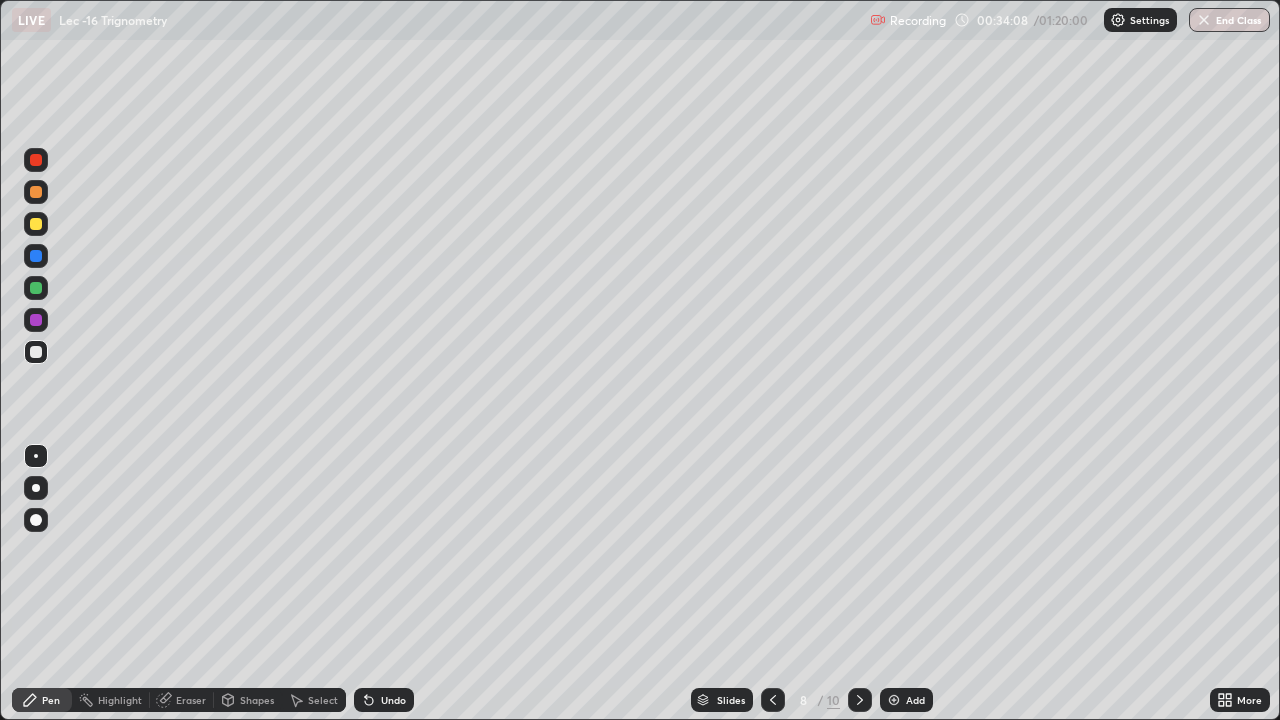 click on "Add" at bounding box center [915, 700] 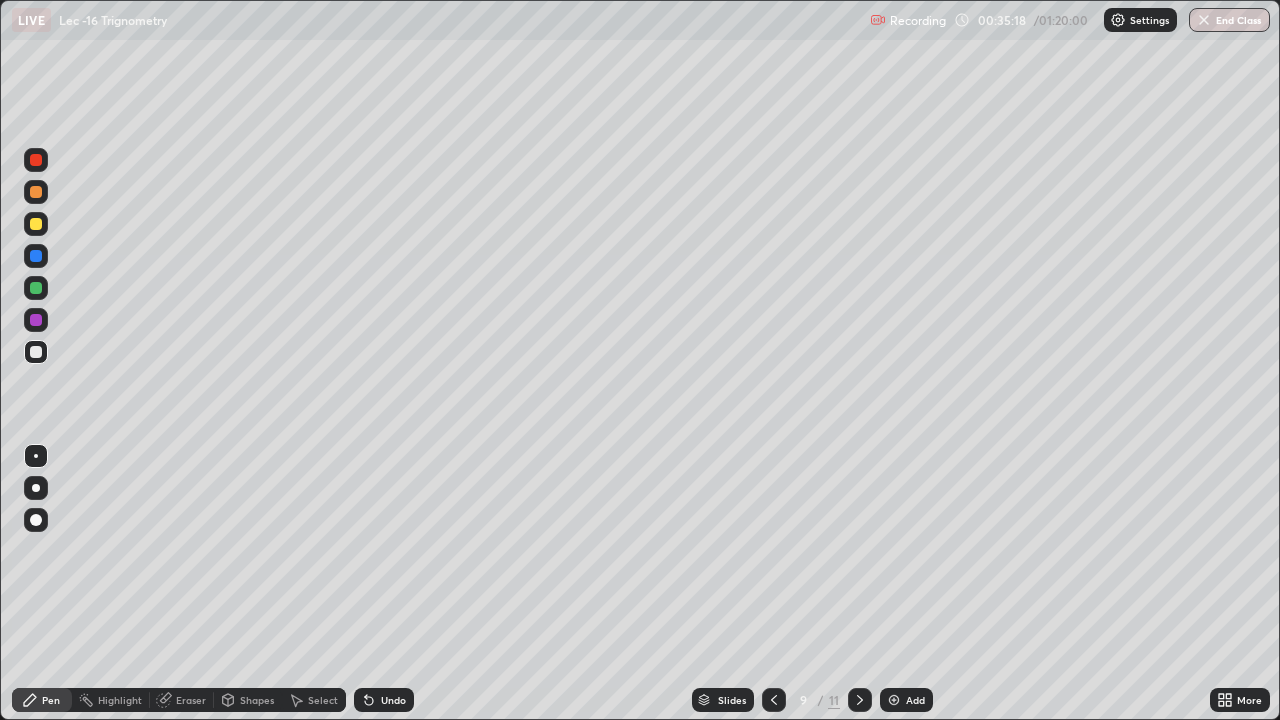 click on "Undo" at bounding box center [393, 700] 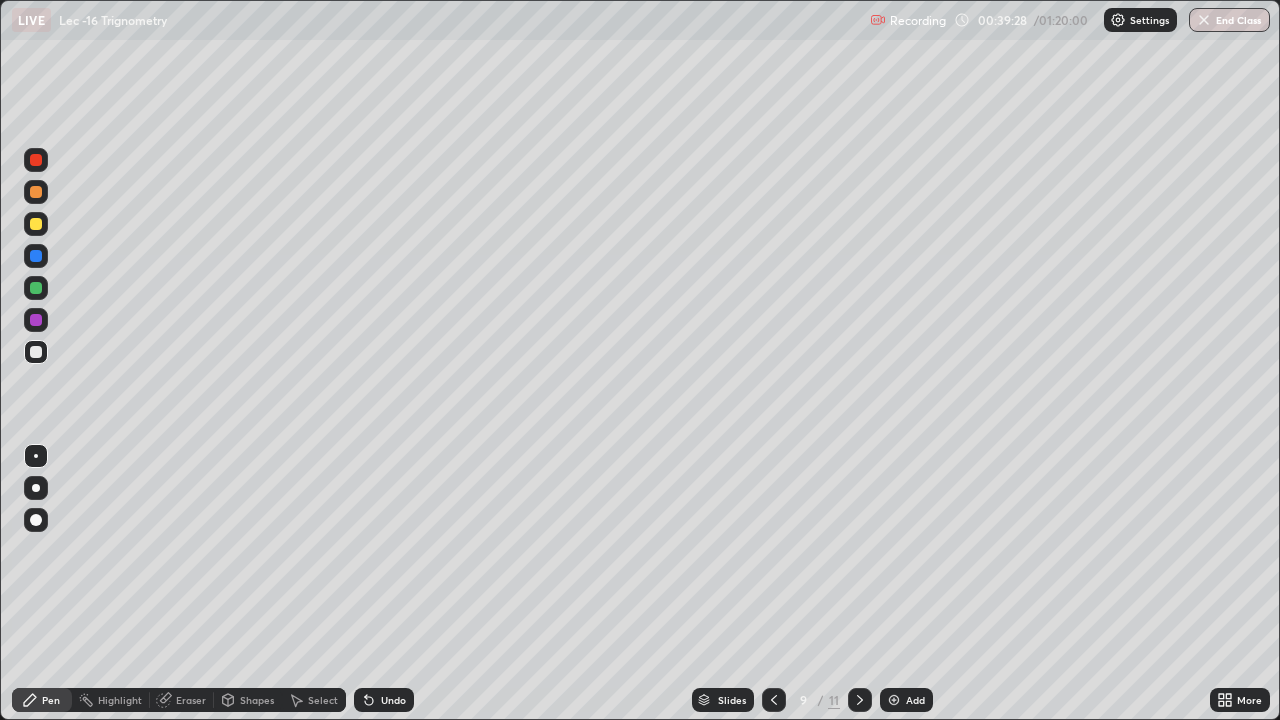 click on "Add" at bounding box center (915, 700) 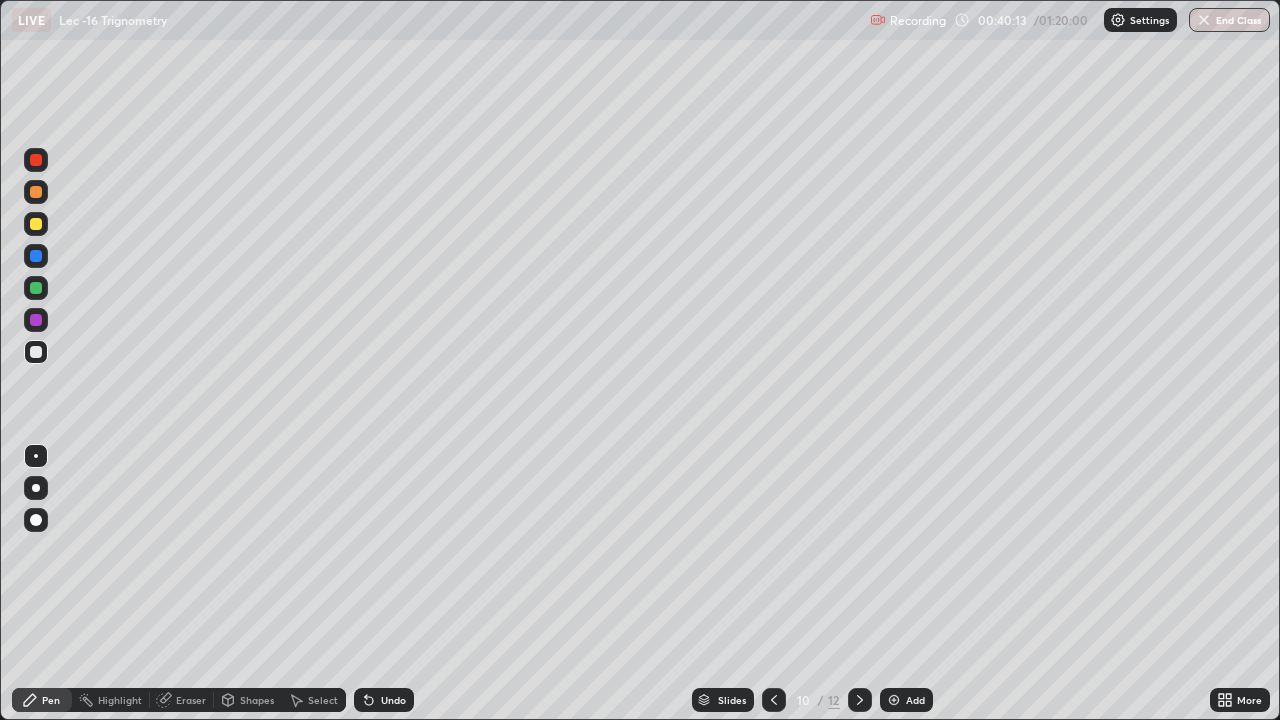 click at bounding box center (860, 700) 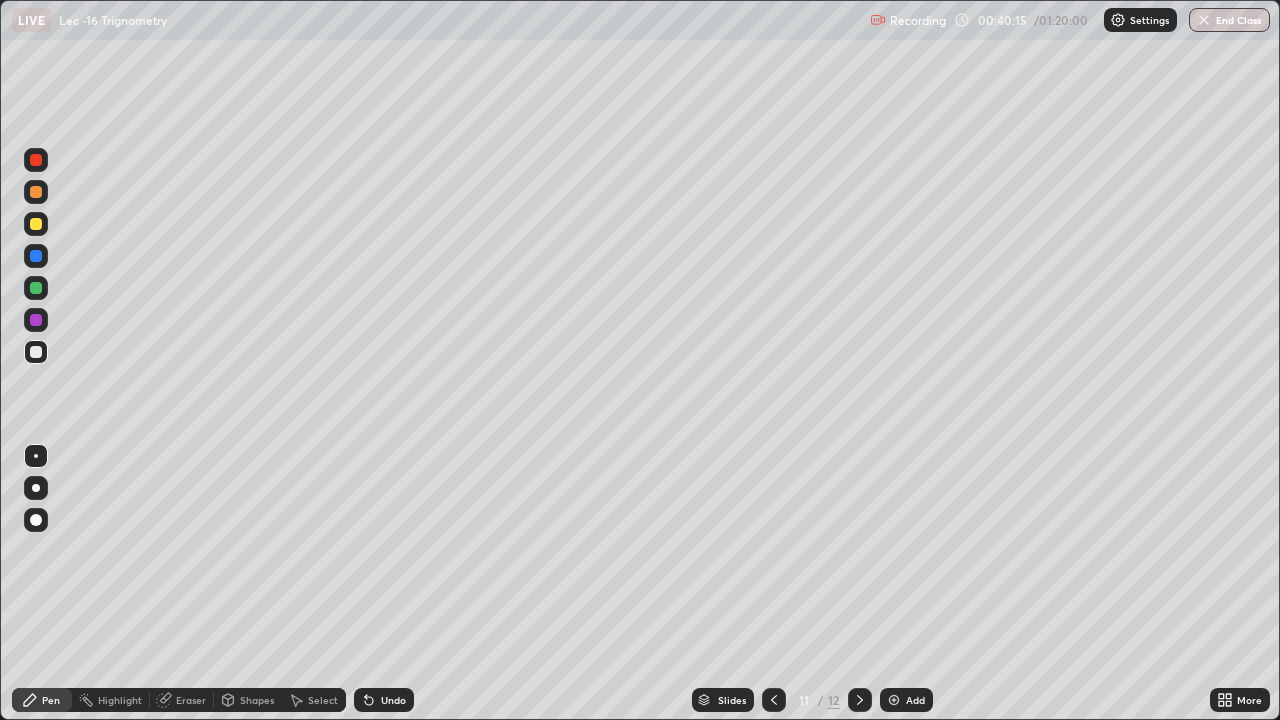 click 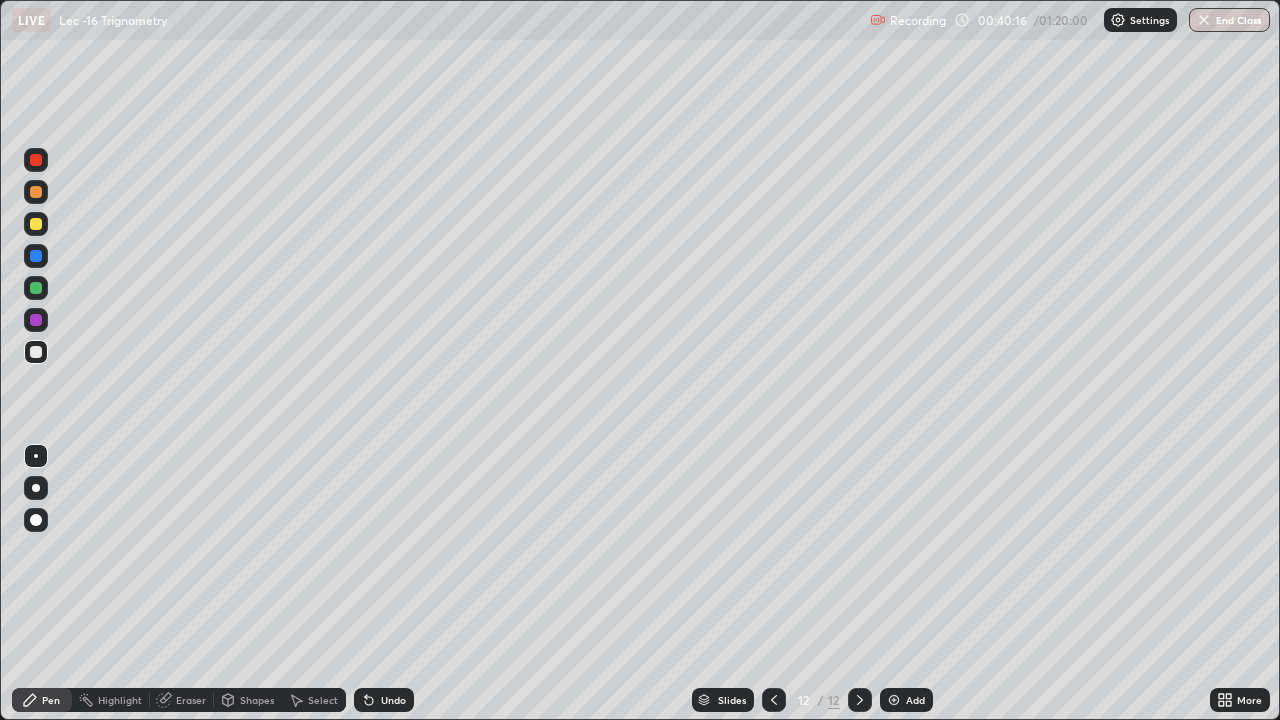 click 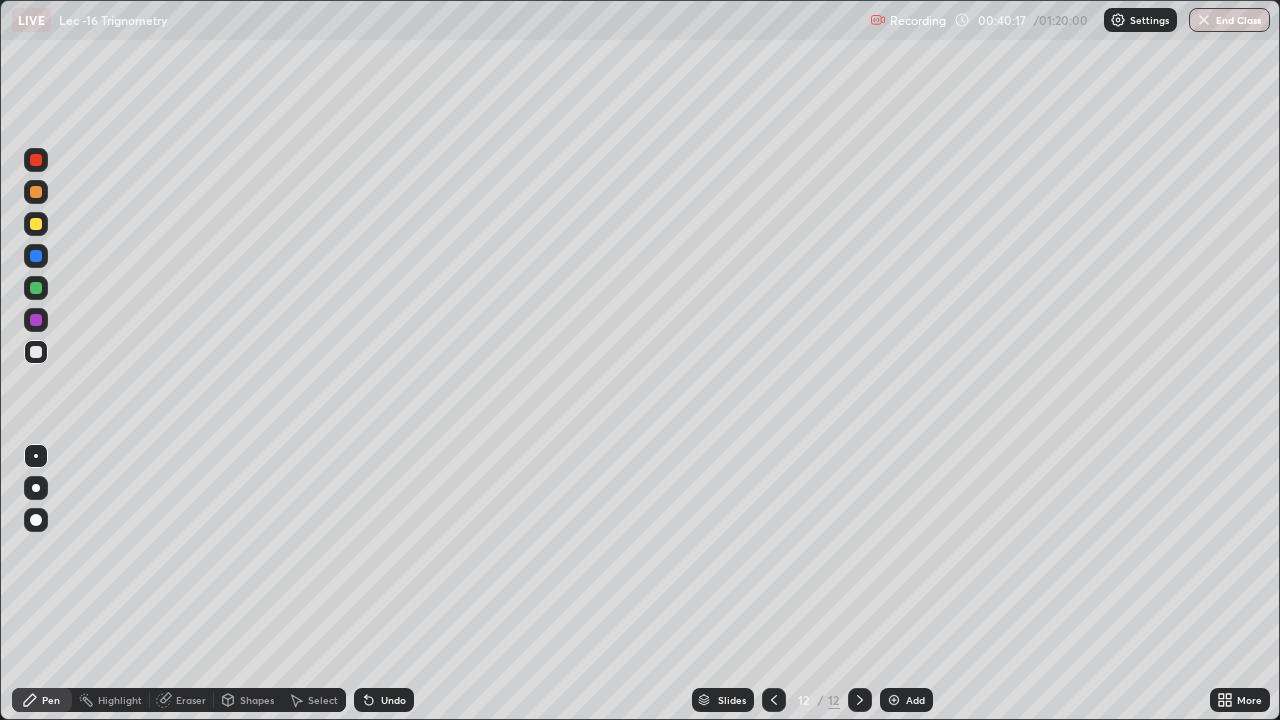 click at bounding box center [894, 700] 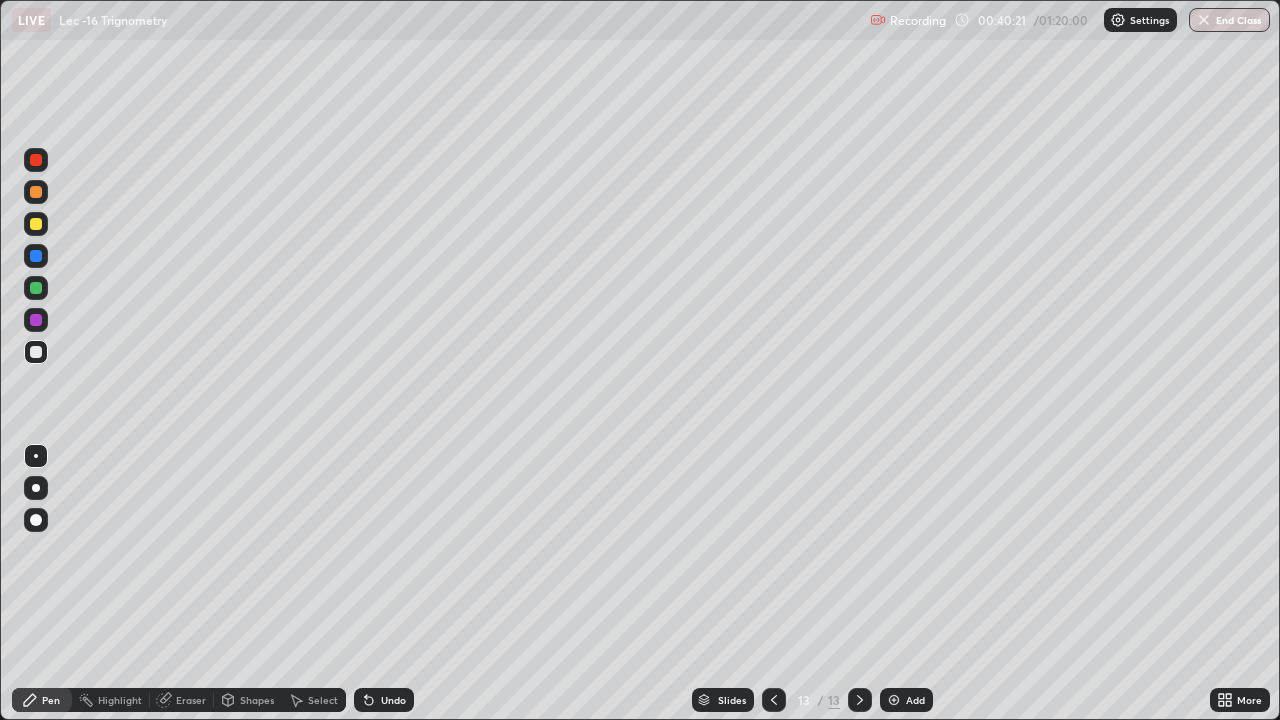 click at bounding box center [774, 700] 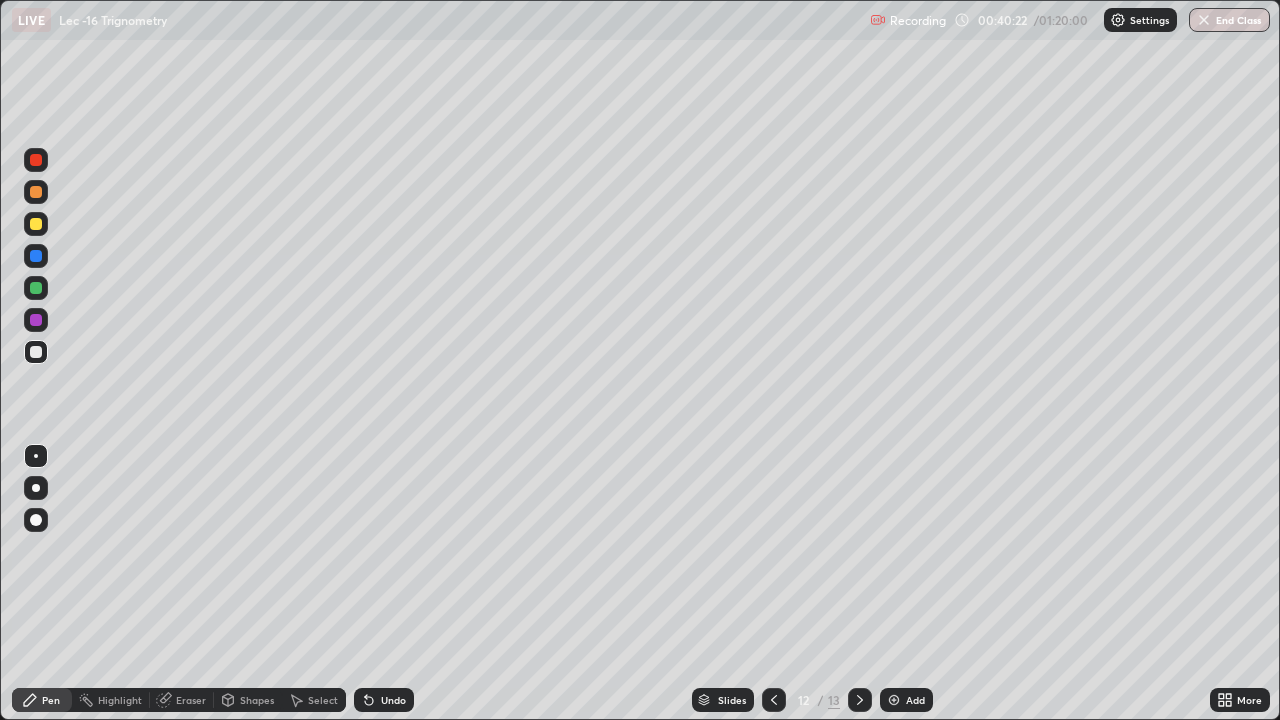 click 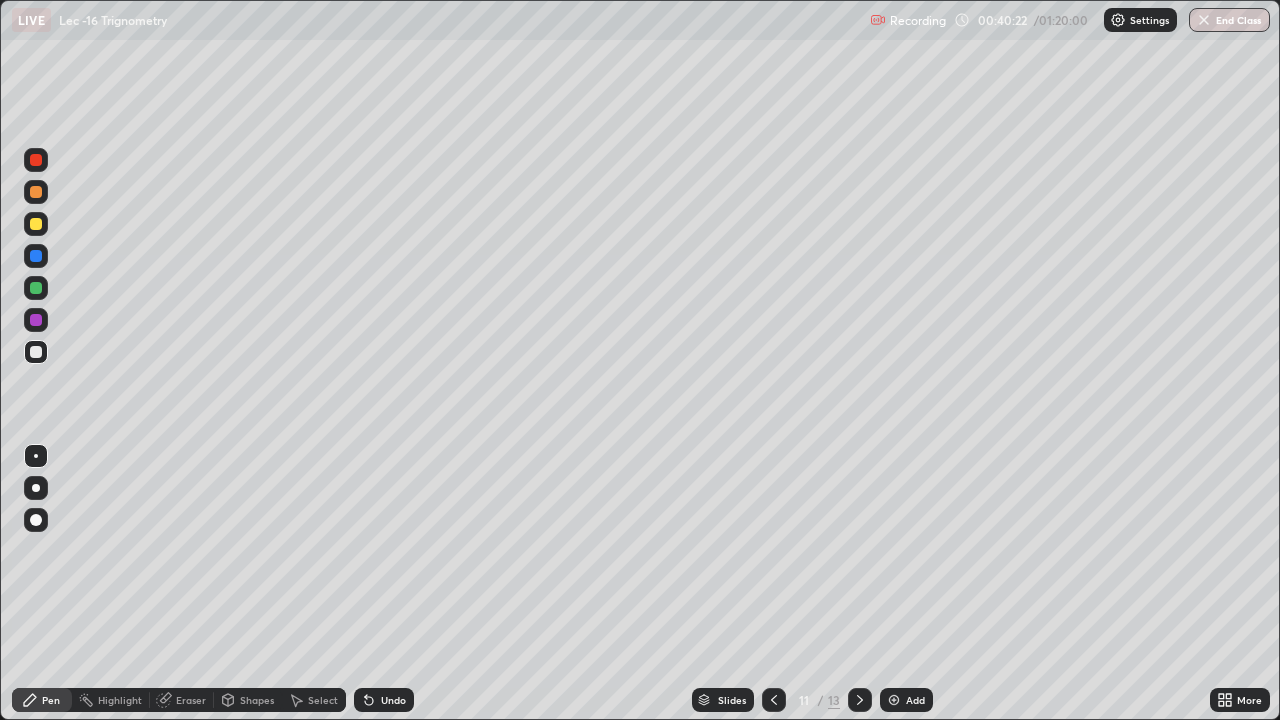 click 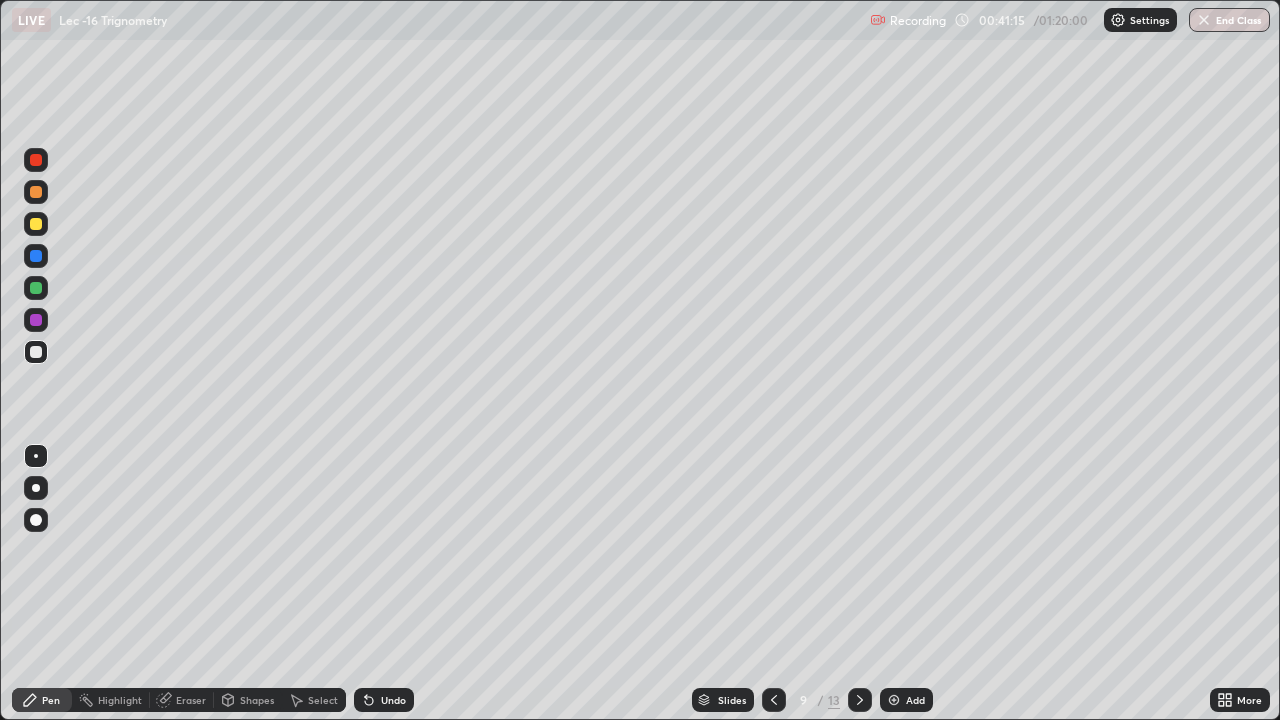 click 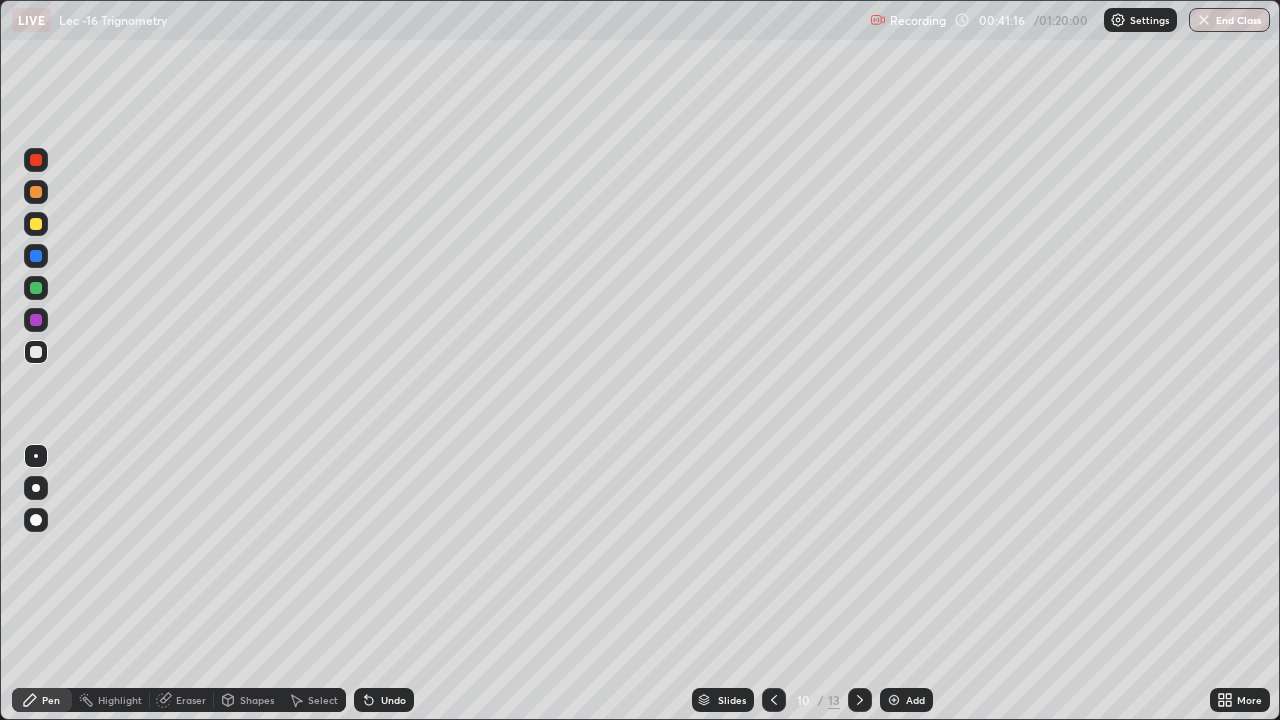click 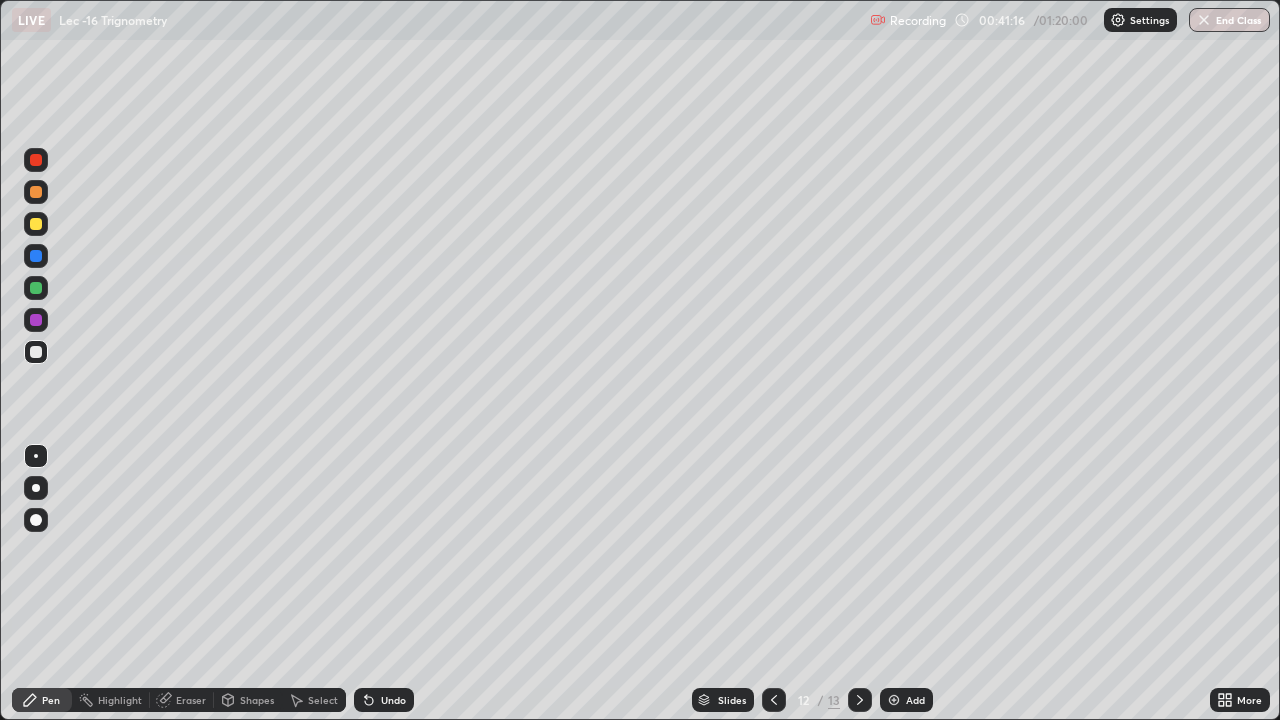 click 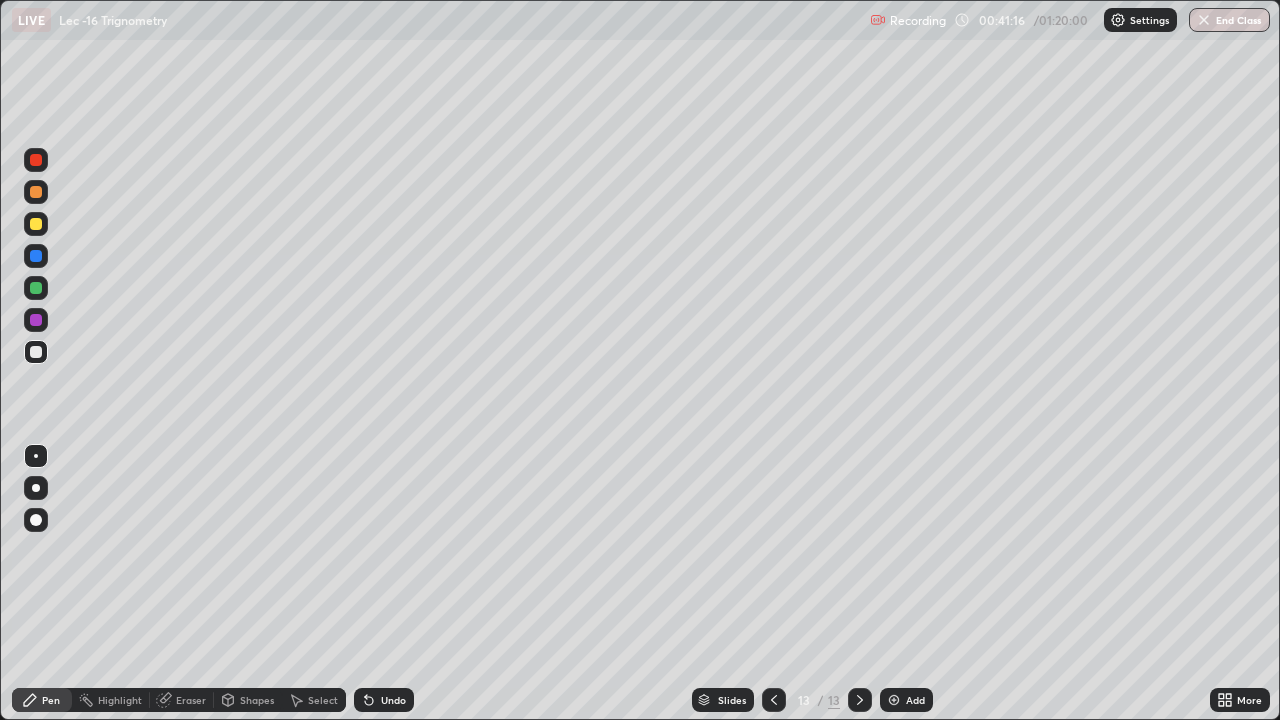 click 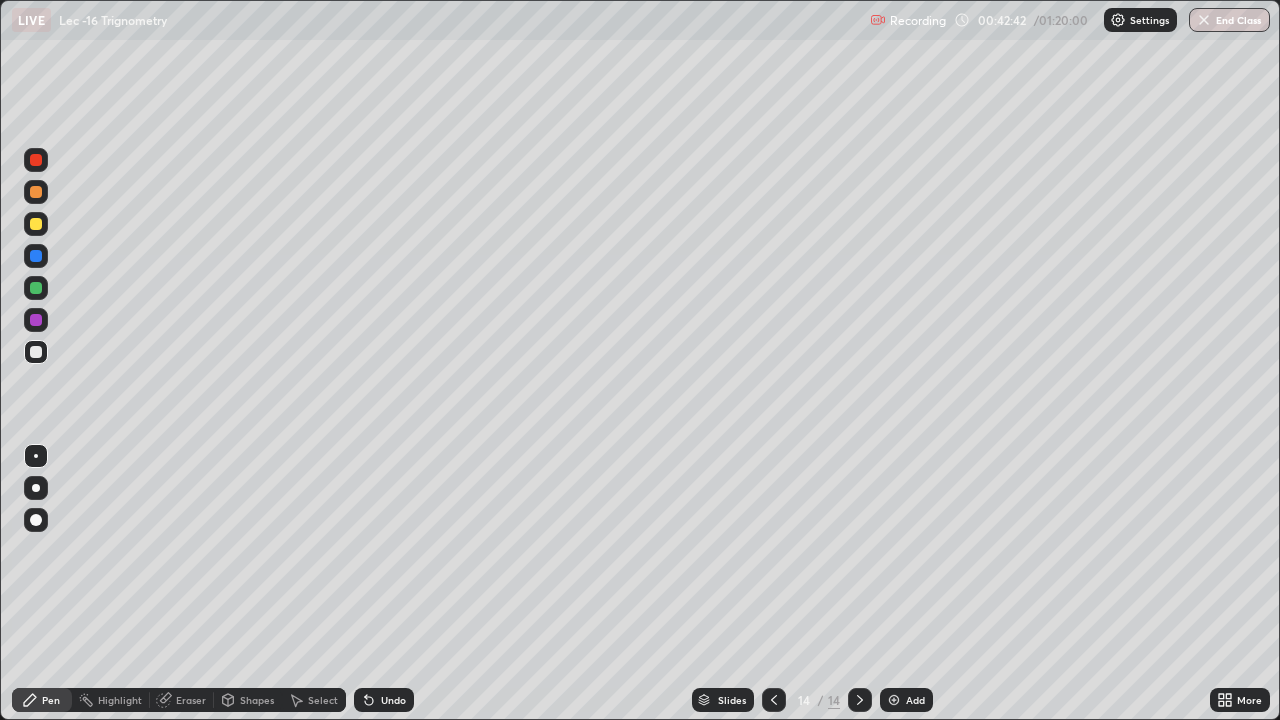 click on "Undo" at bounding box center [393, 700] 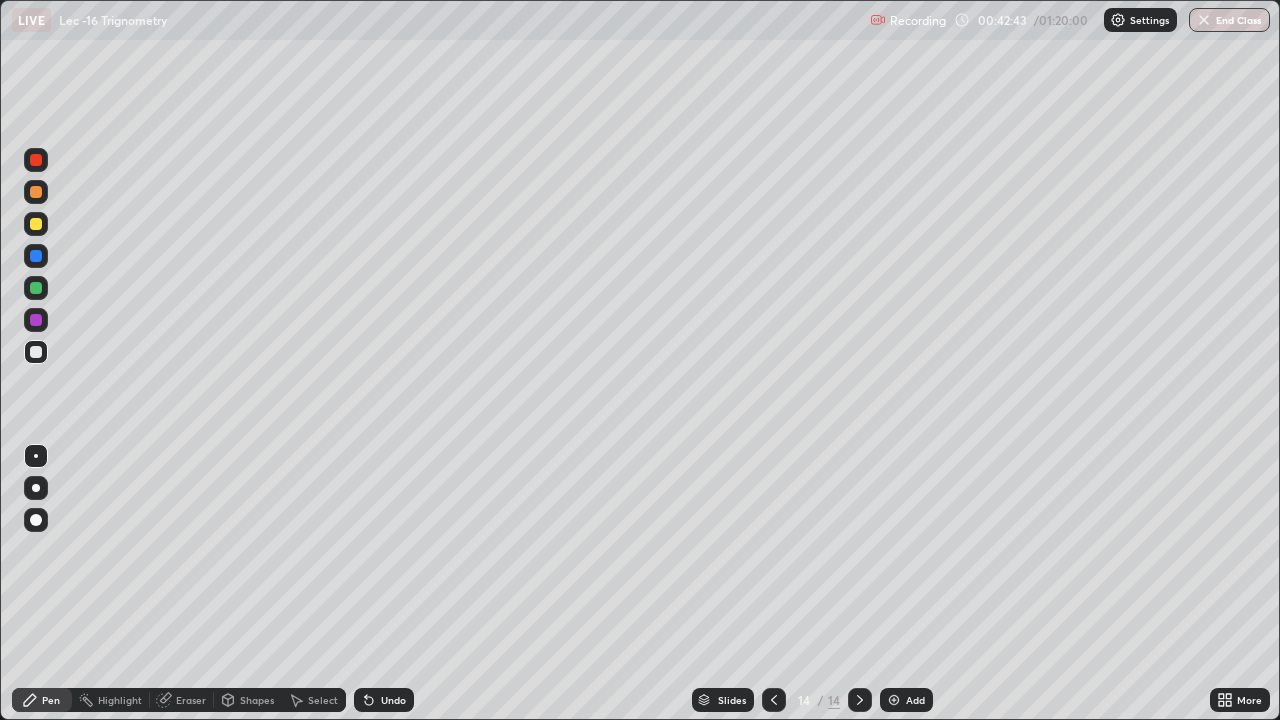 click on "Undo" at bounding box center (384, 700) 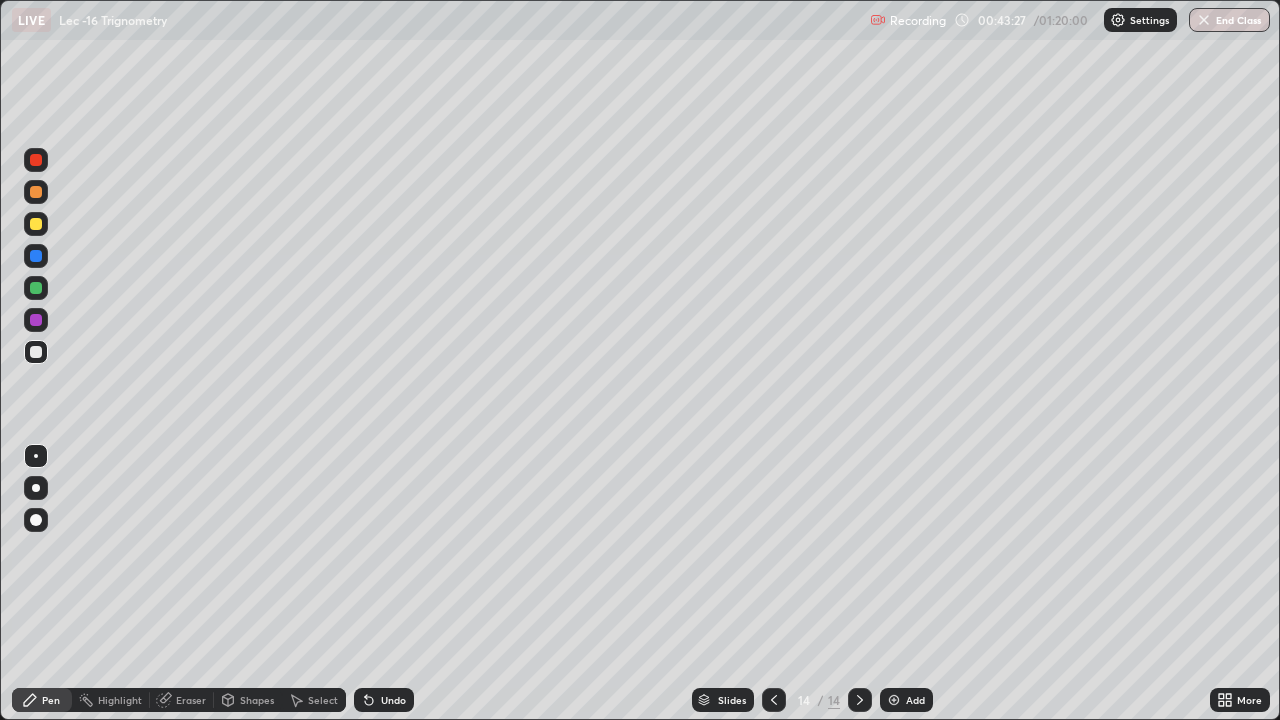 click on "Undo" at bounding box center (384, 700) 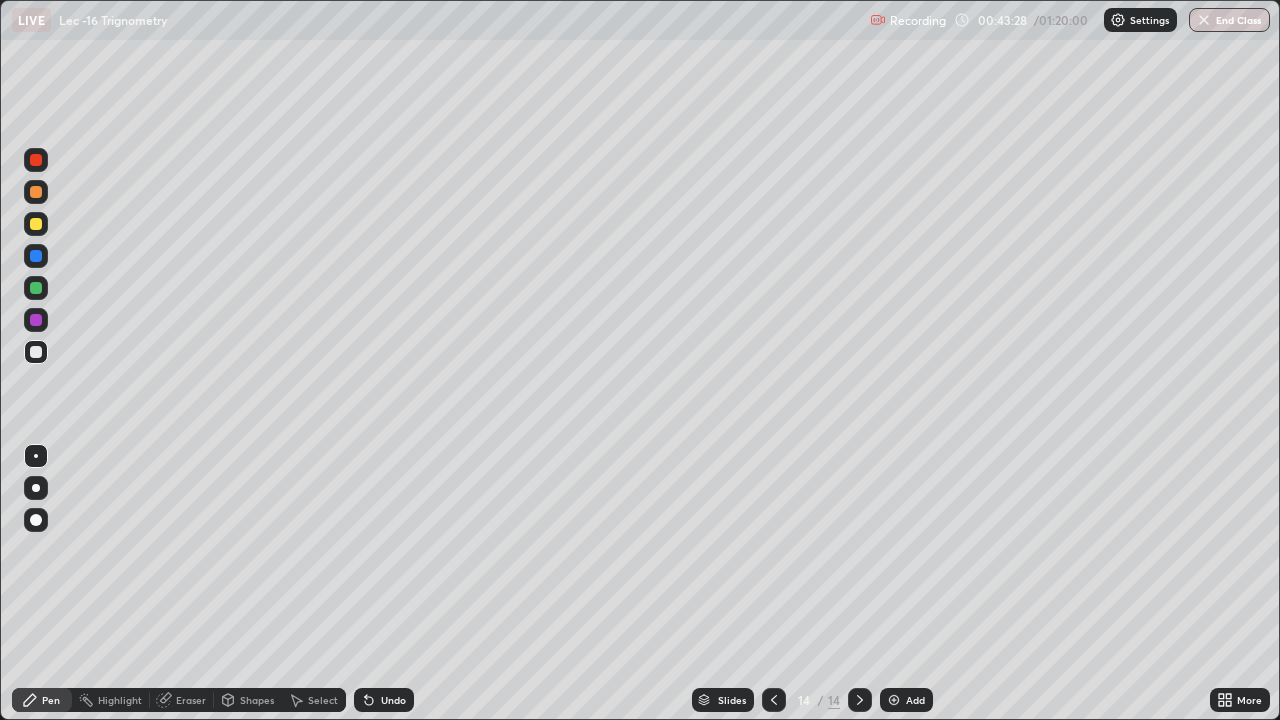 click on "Undo" at bounding box center (393, 700) 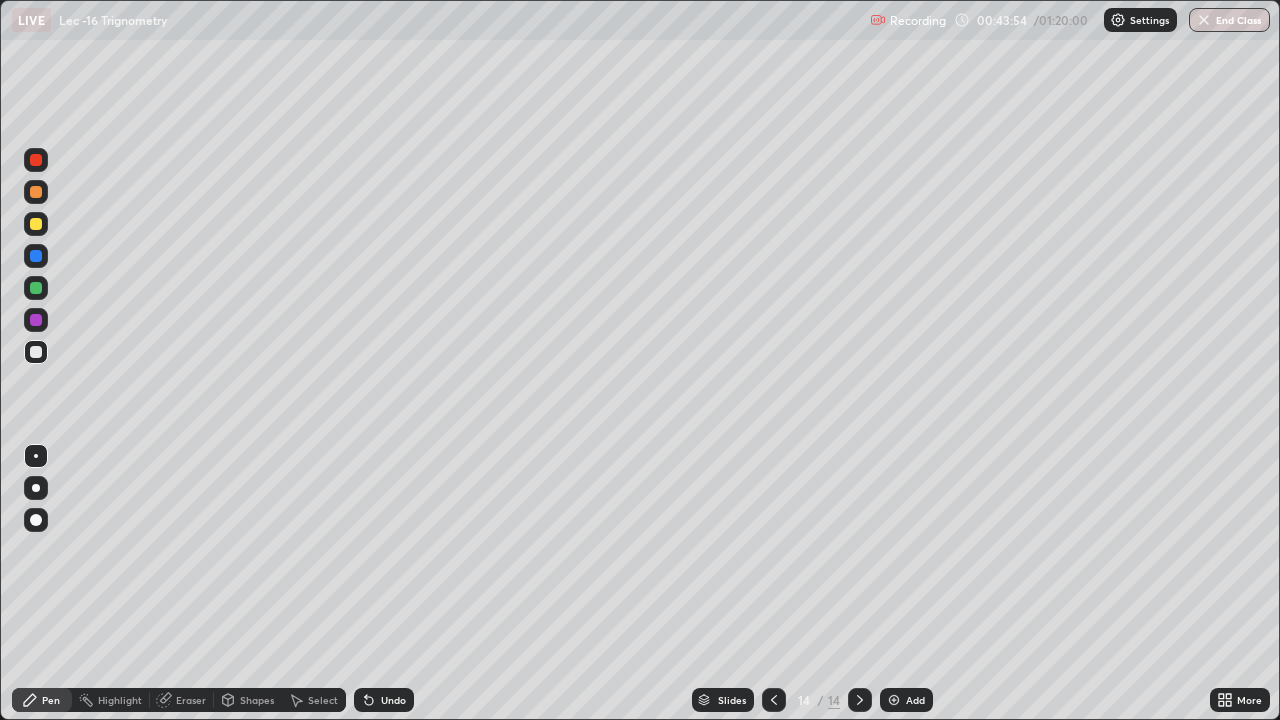 click on "Undo" at bounding box center (393, 700) 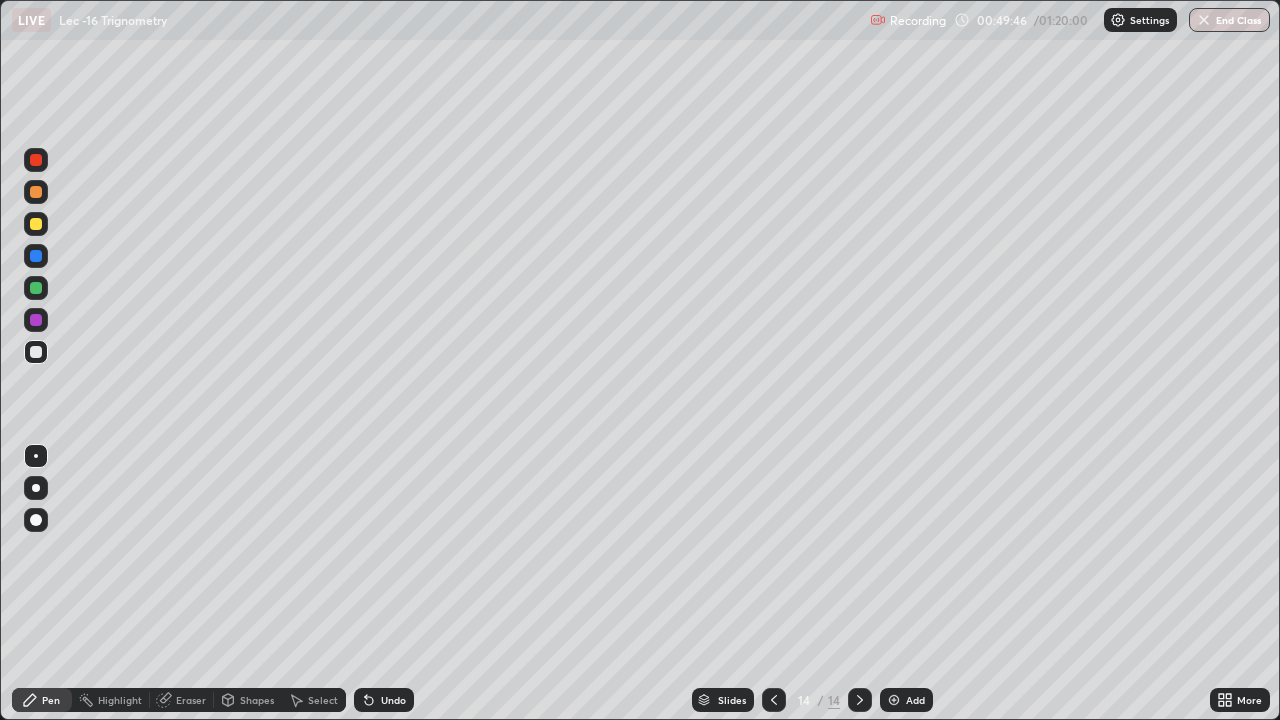 click 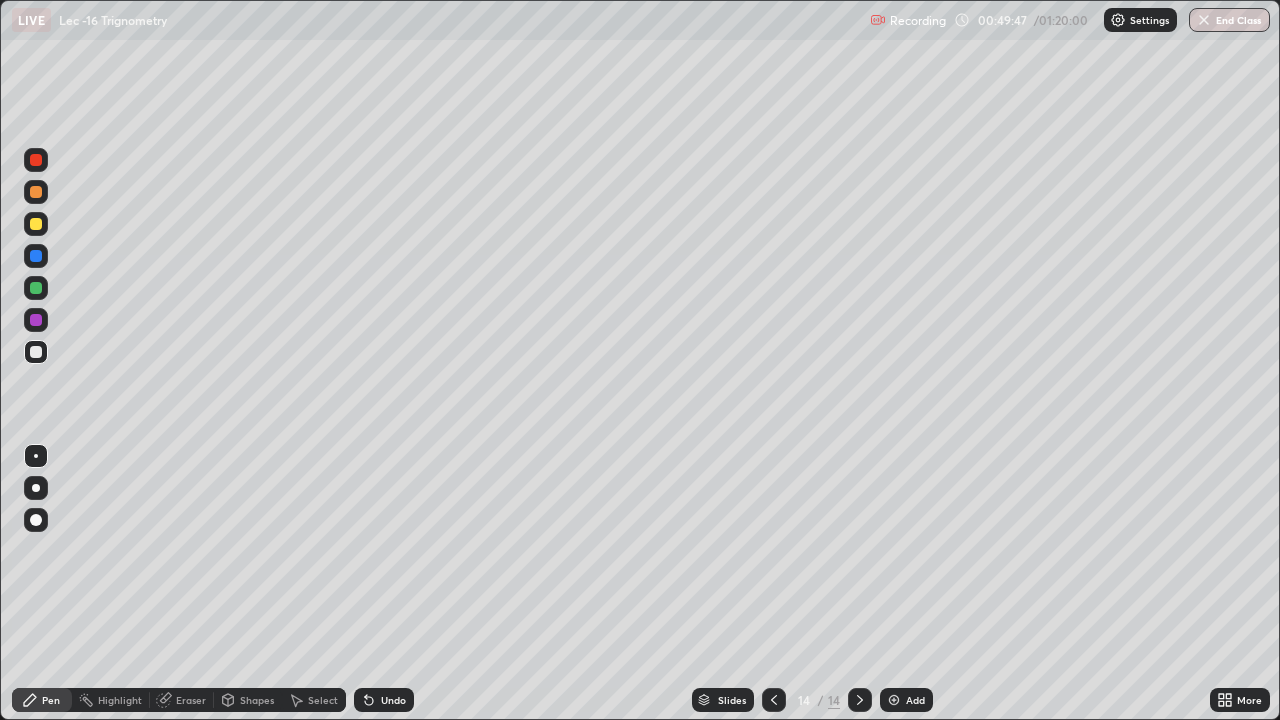 click on "Add" at bounding box center (915, 700) 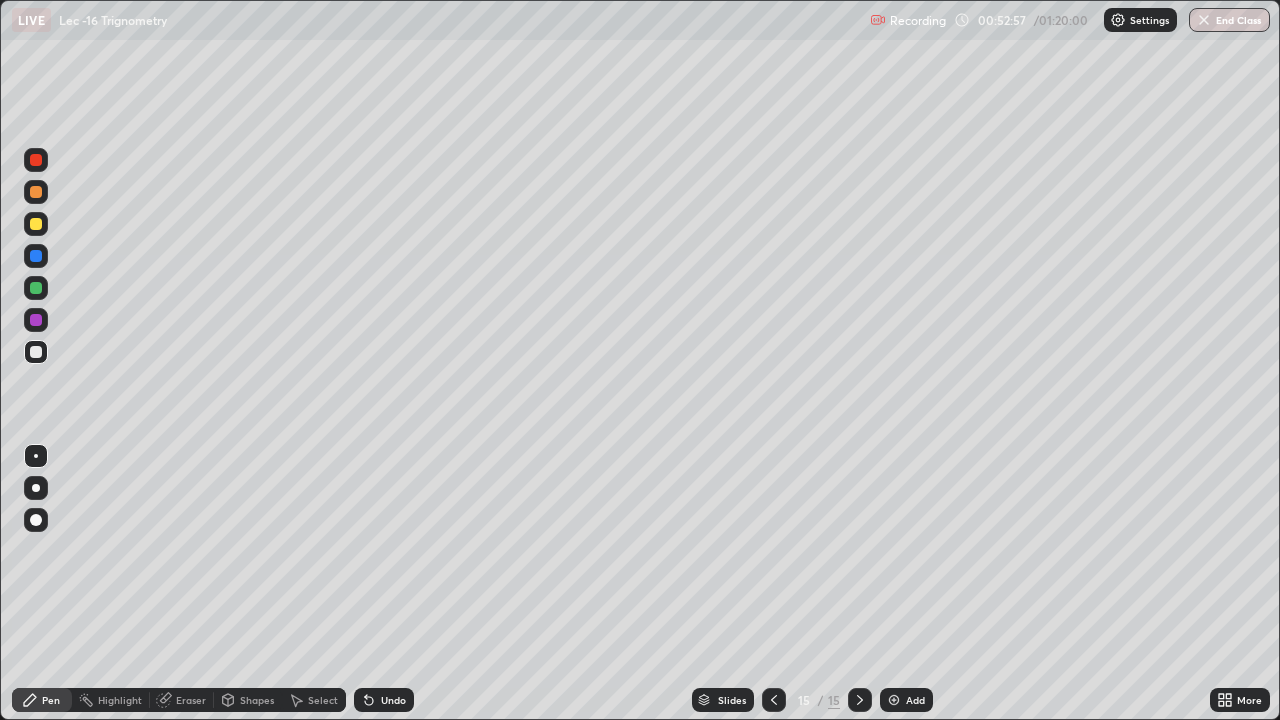 click on "Add" at bounding box center (915, 700) 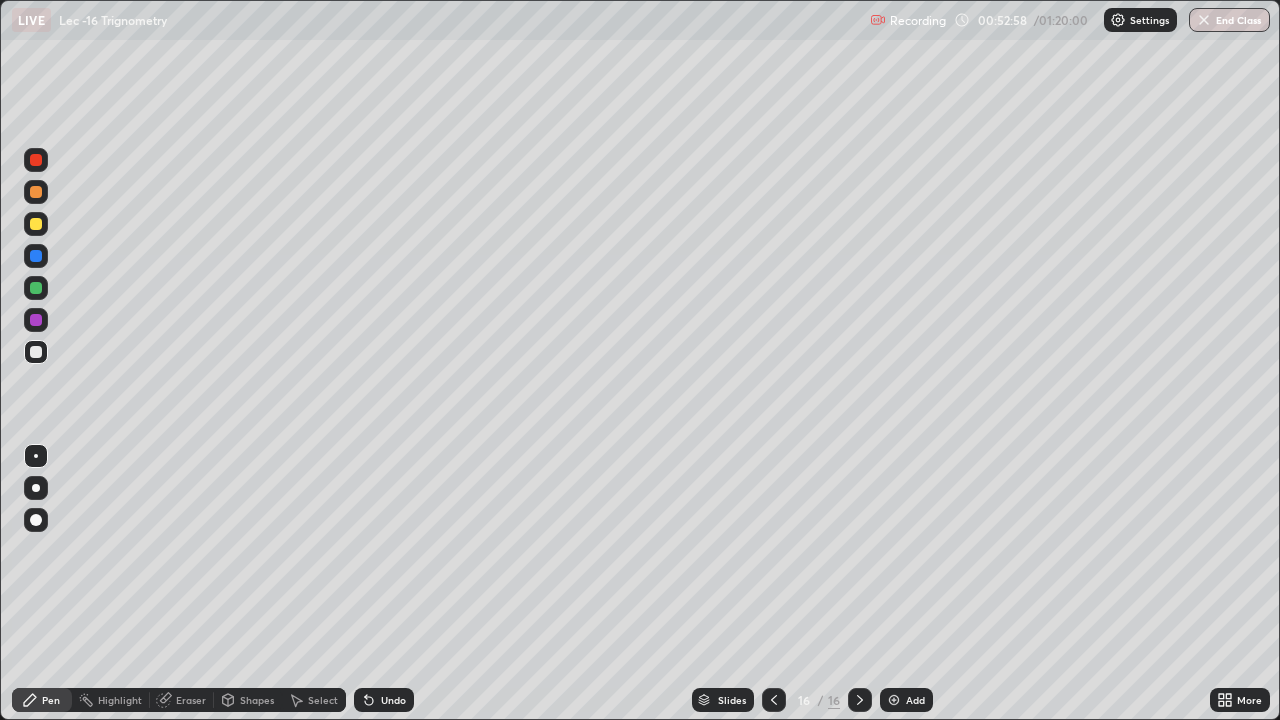 click 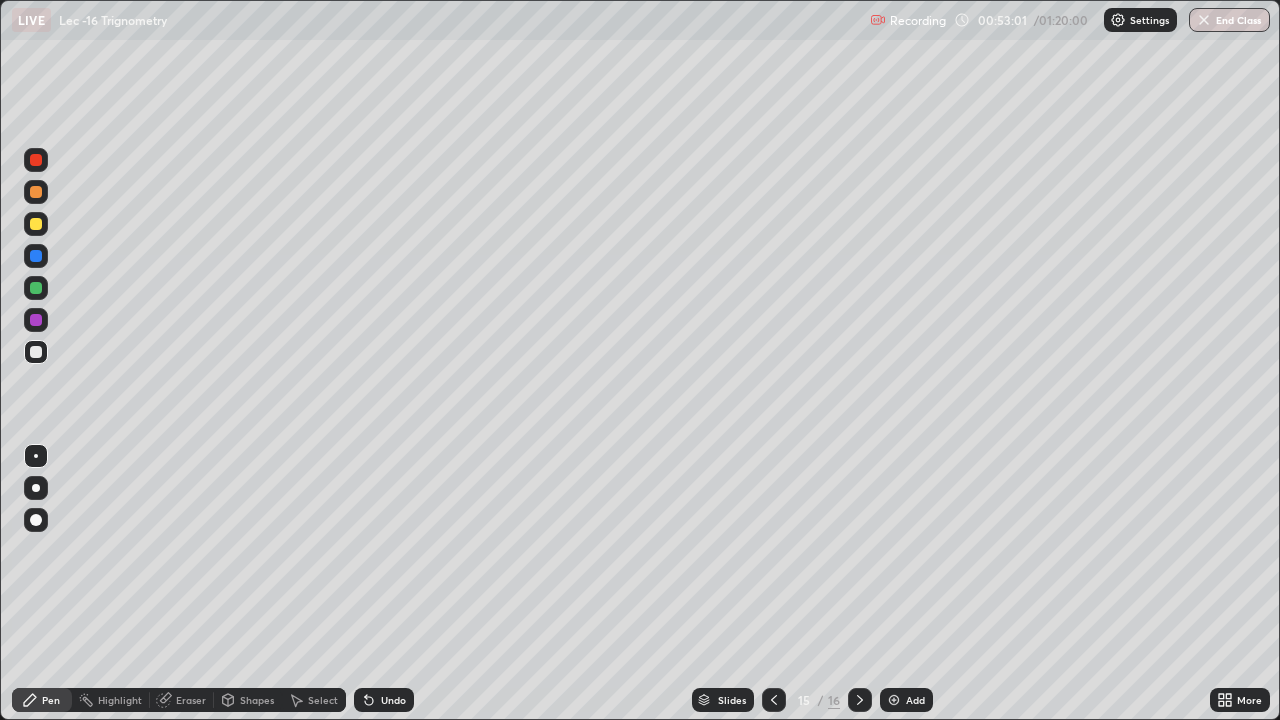 click 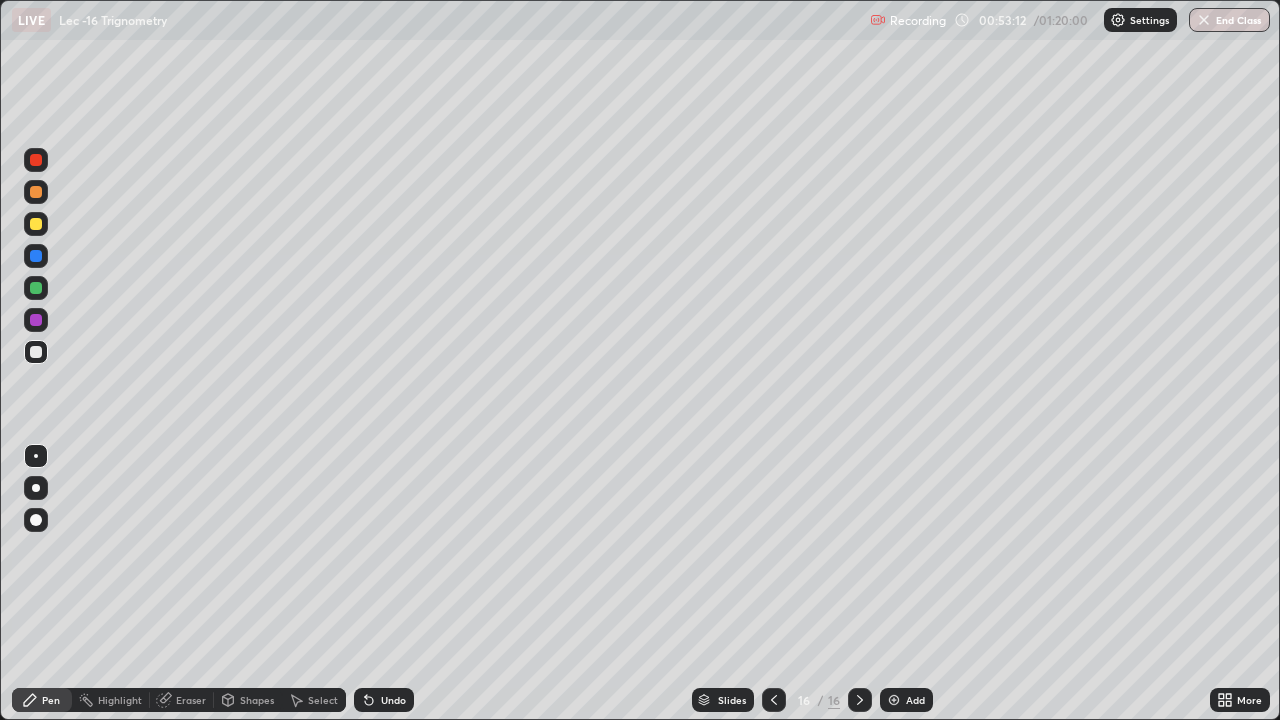 click on "Undo" at bounding box center (384, 700) 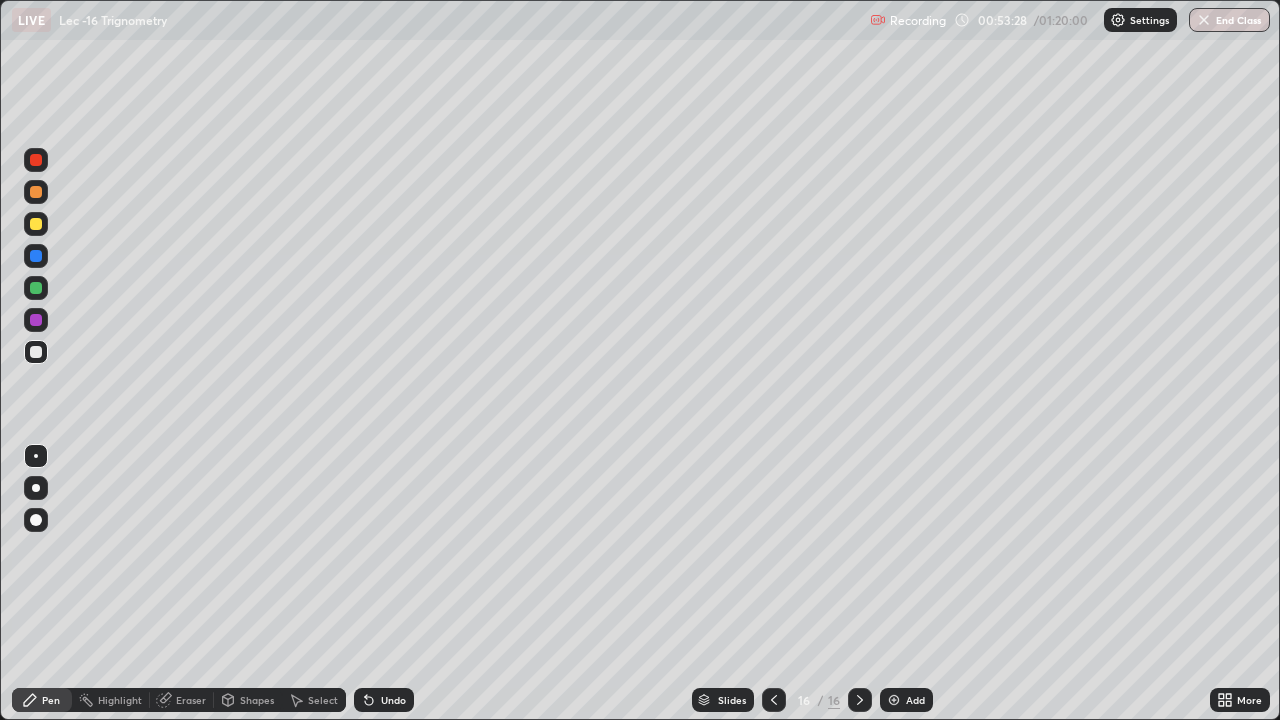 click on "Undo" at bounding box center [384, 700] 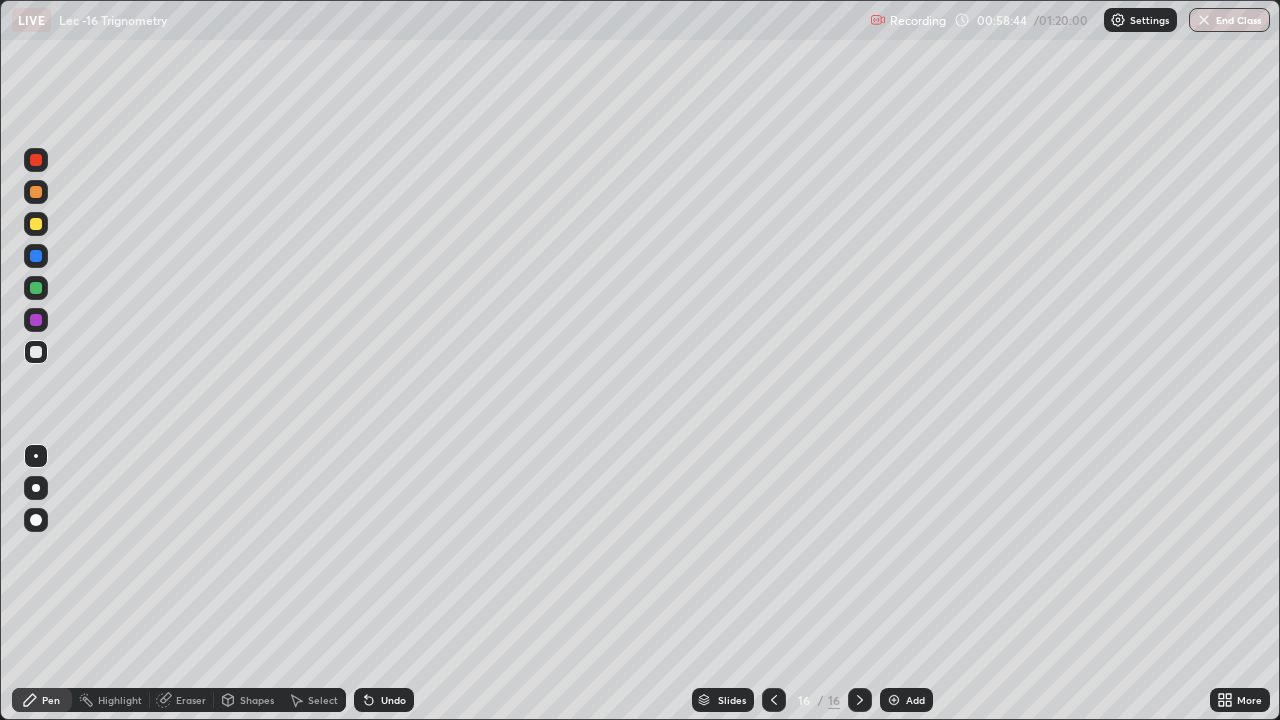 click on "Add" at bounding box center [906, 700] 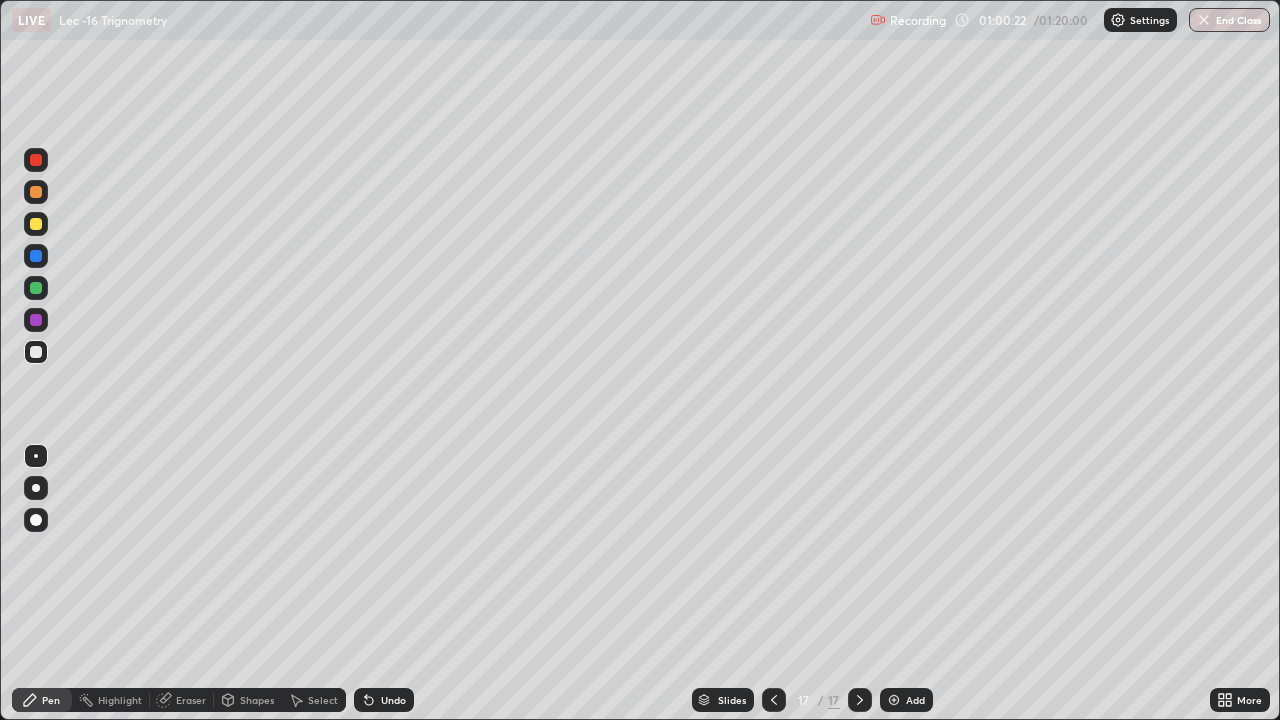 click 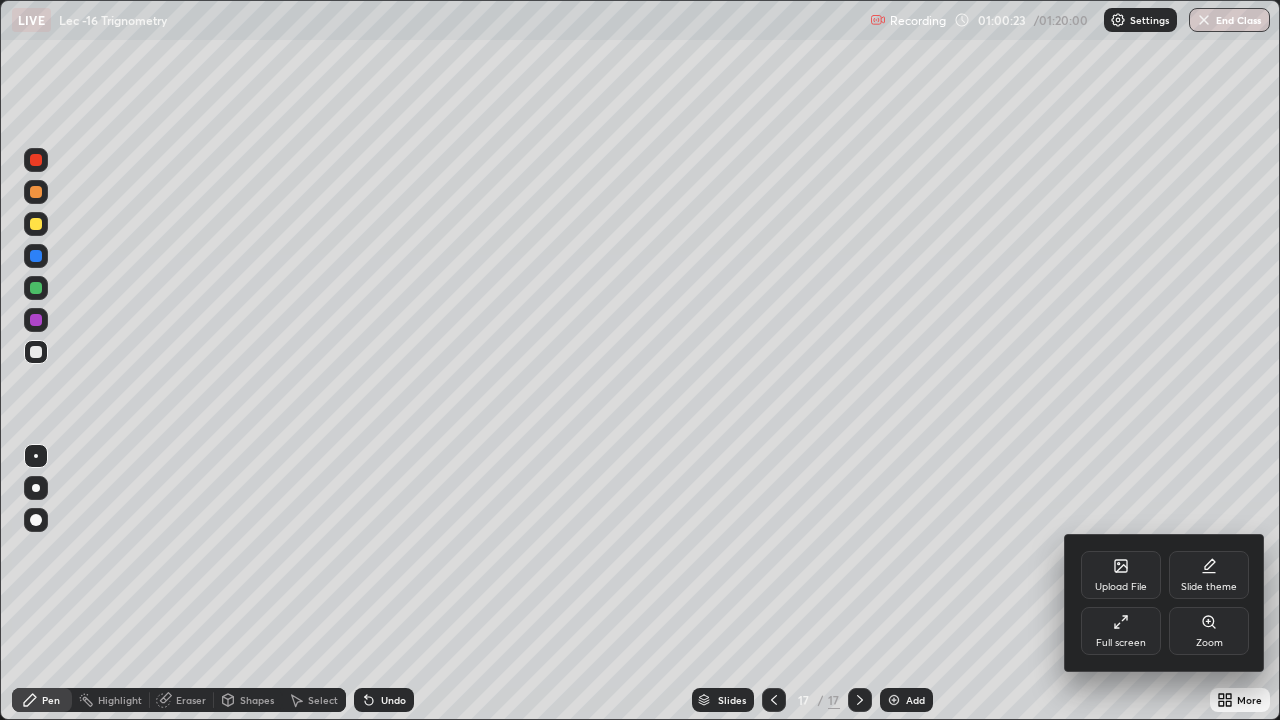 click on "Full screen" at bounding box center (1121, 643) 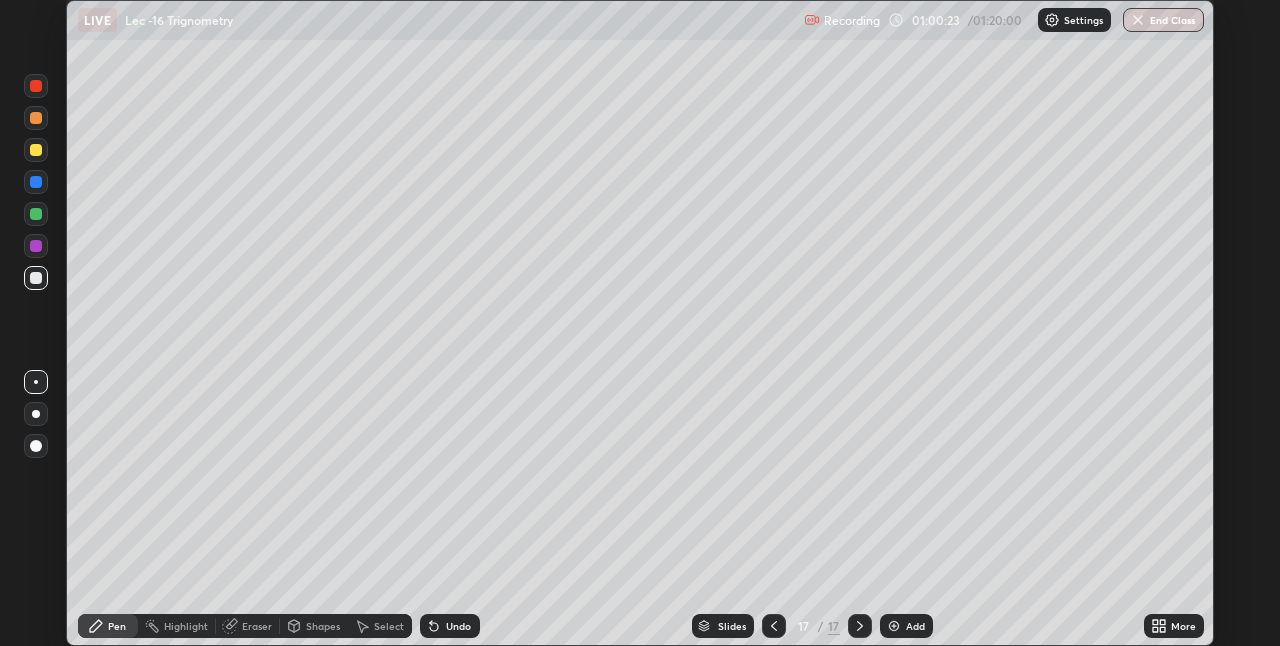 scroll, scrollTop: 646, scrollLeft: 1280, axis: both 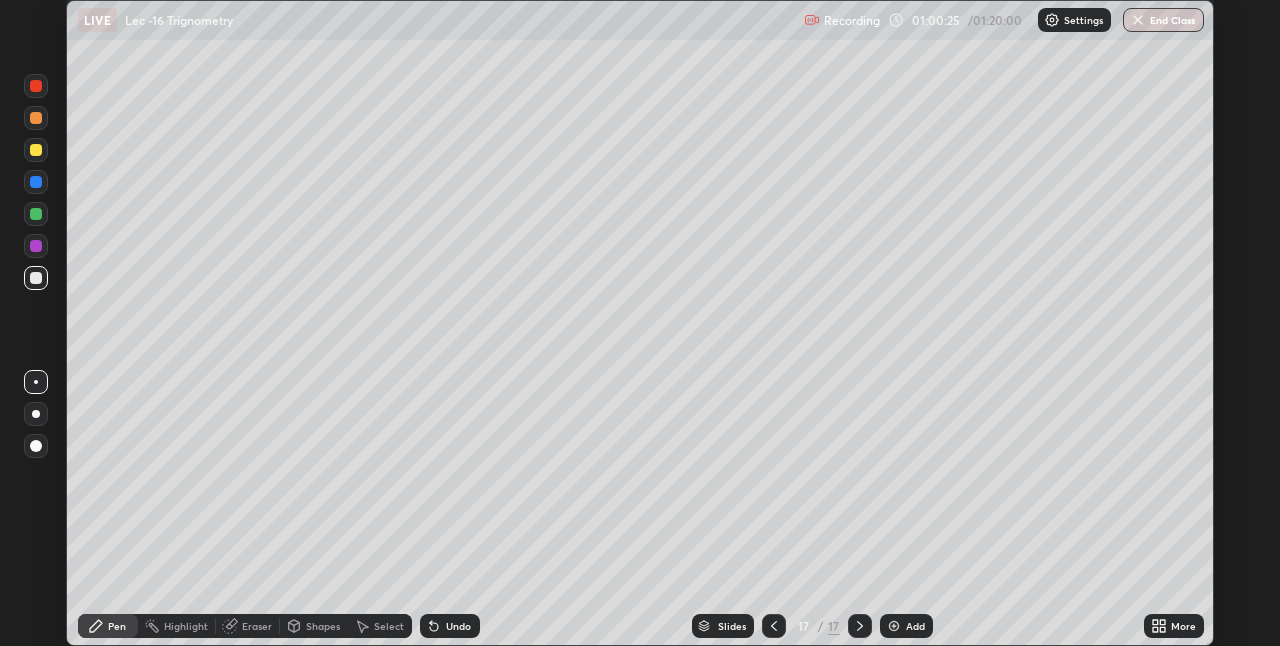click 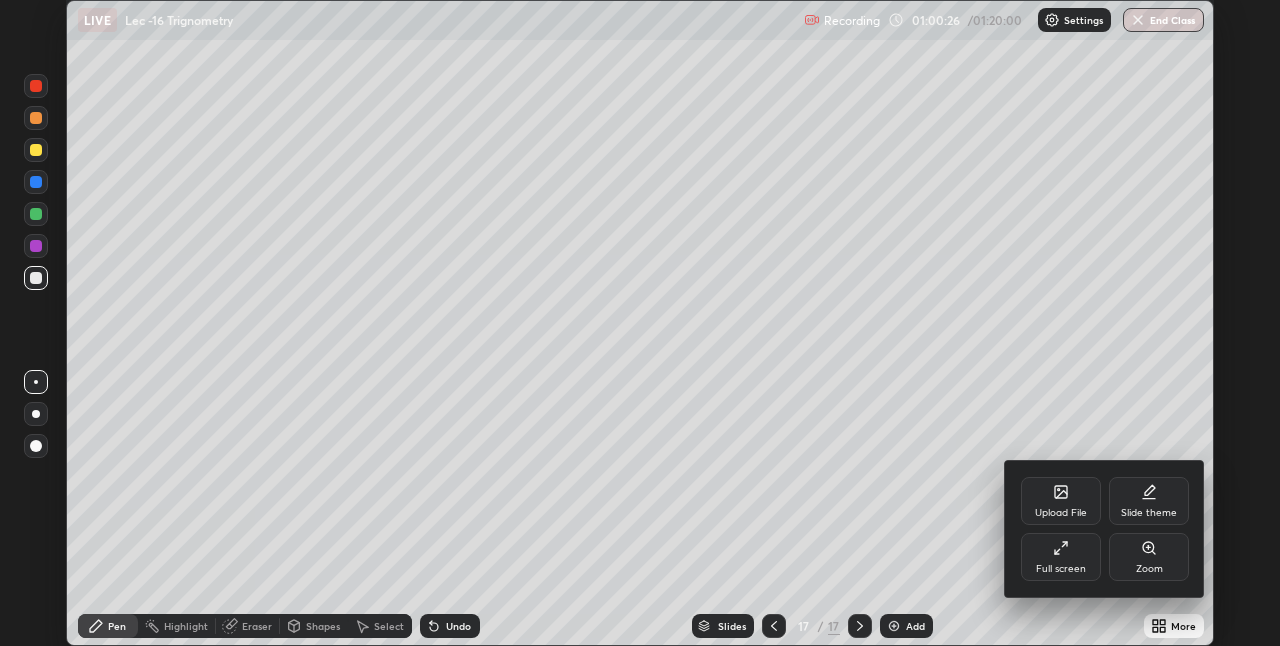click on "Full screen" at bounding box center [1061, 557] 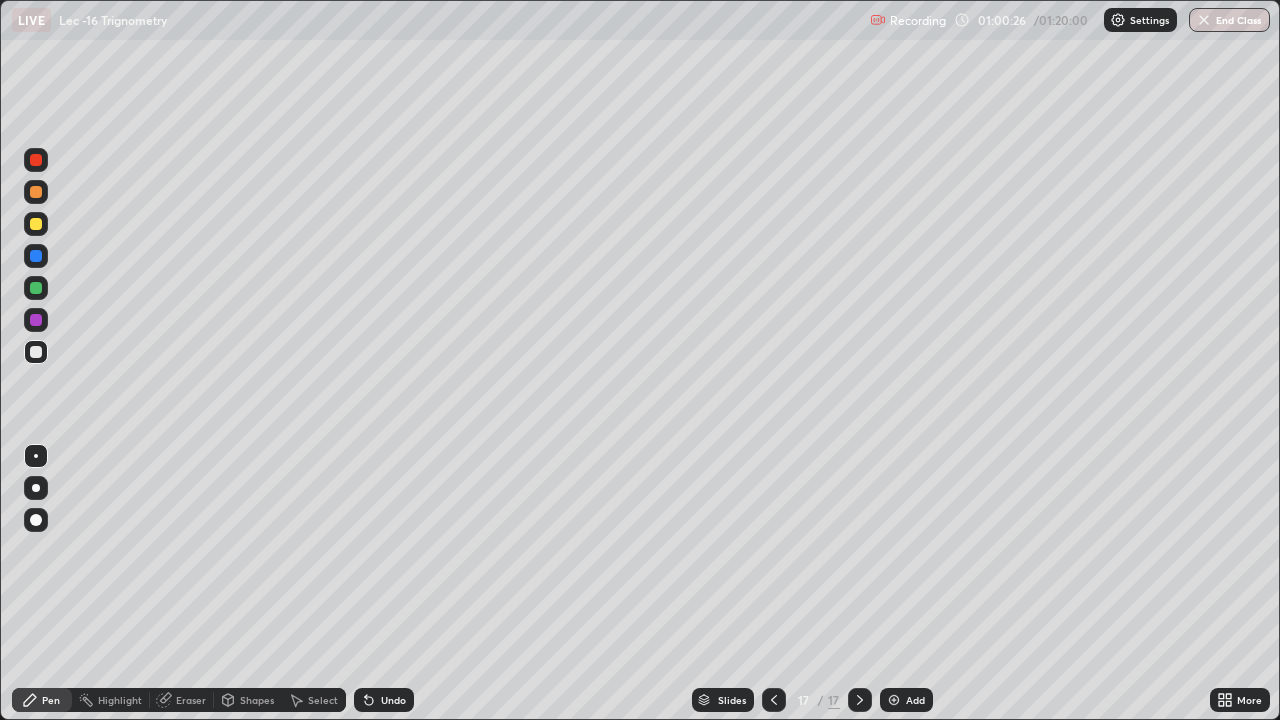 scroll, scrollTop: 99280, scrollLeft: 98720, axis: both 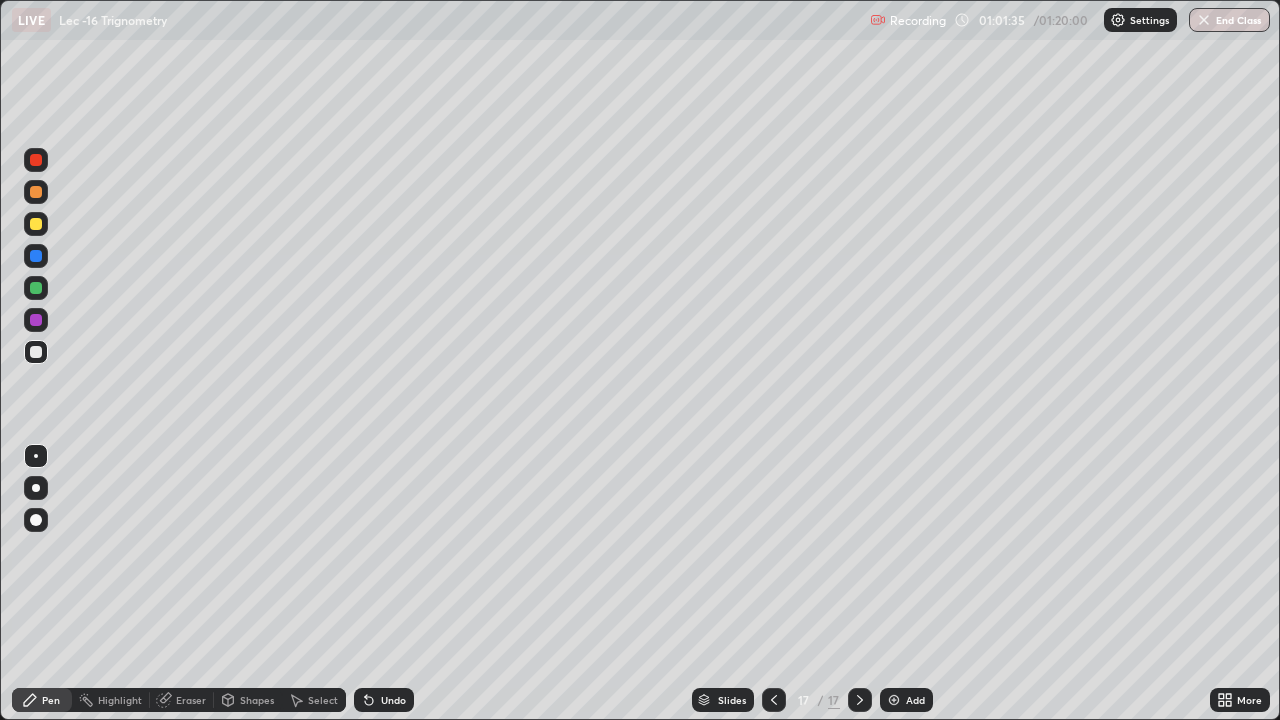 click at bounding box center (860, 700) 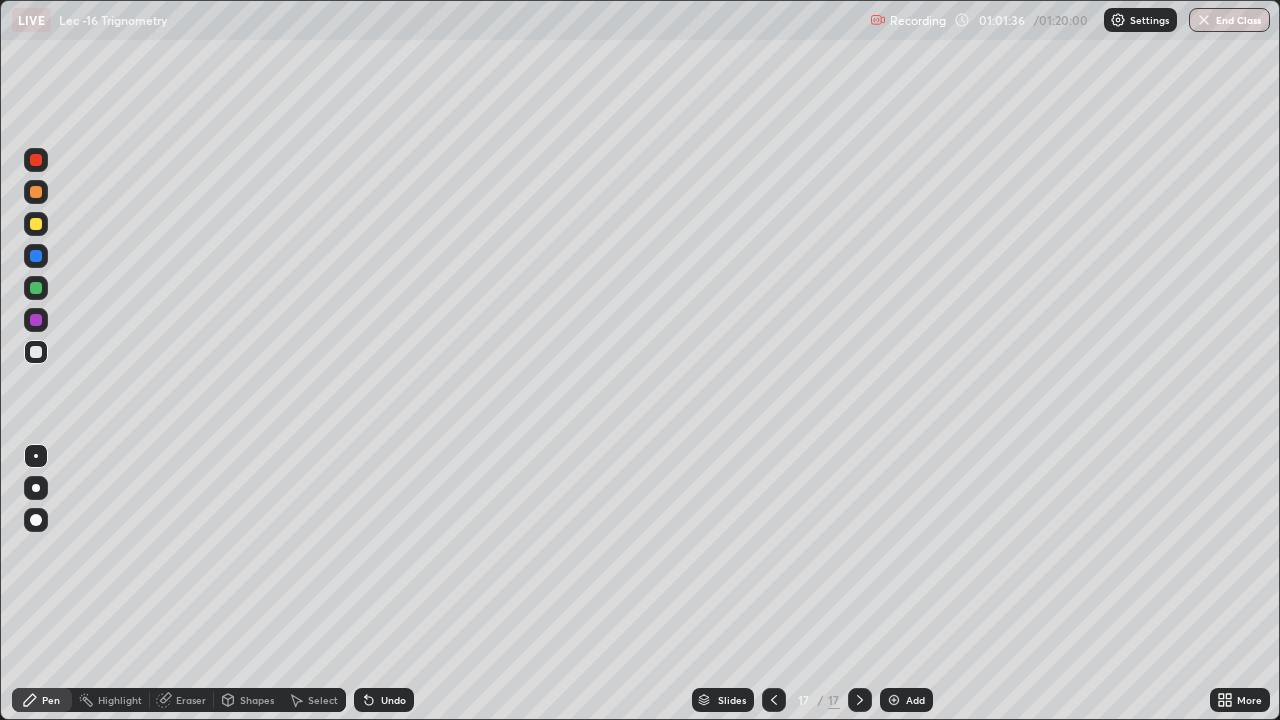 click on "Add" at bounding box center [906, 700] 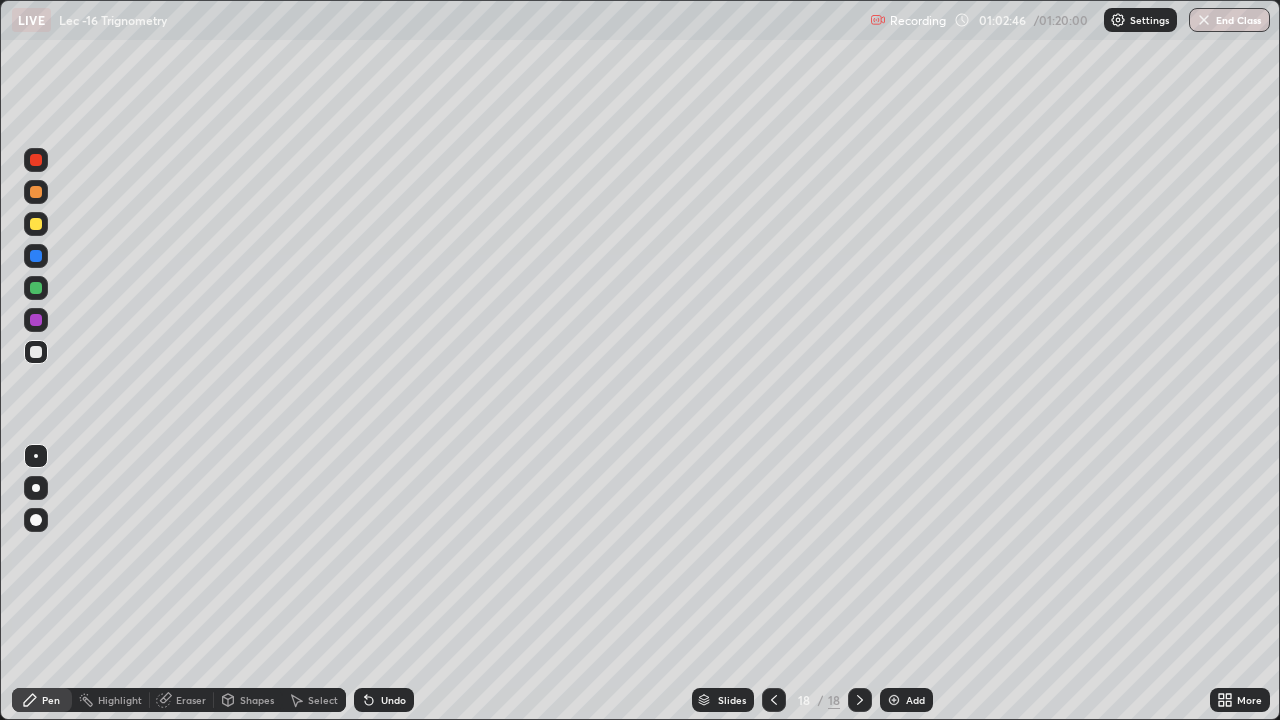 click on "Undo" at bounding box center [393, 700] 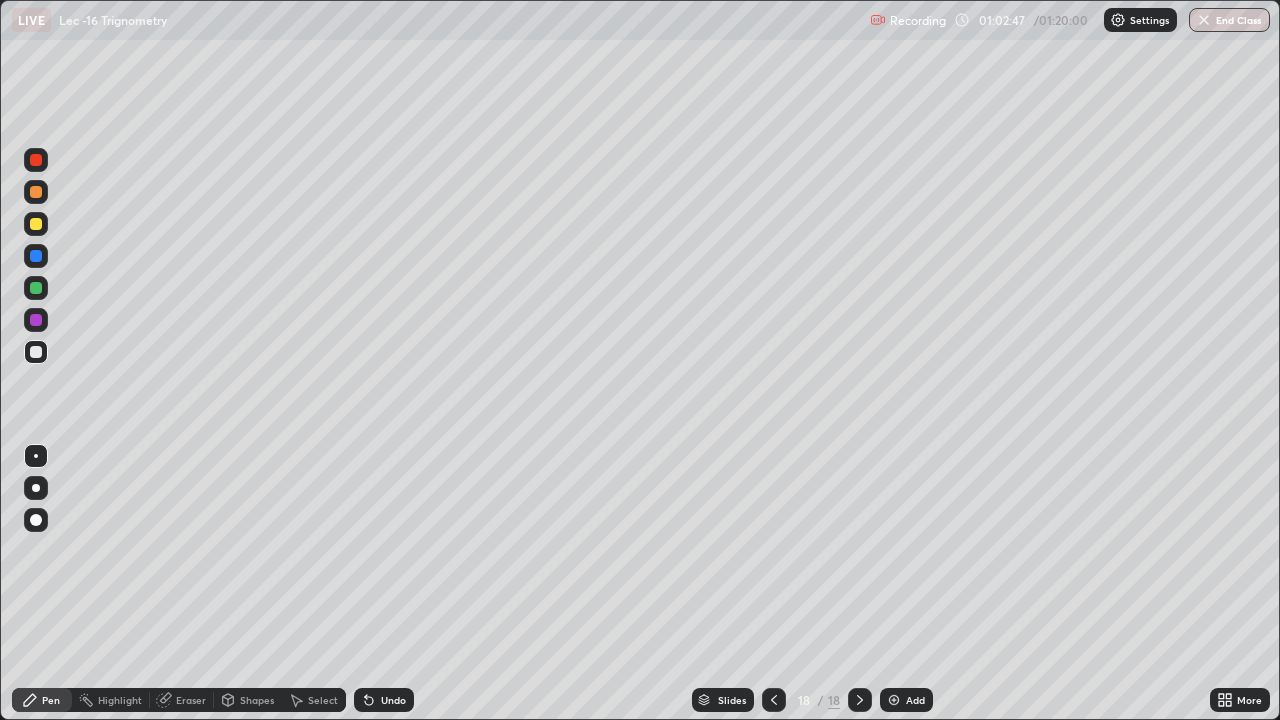 click on "Undo" at bounding box center (384, 700) 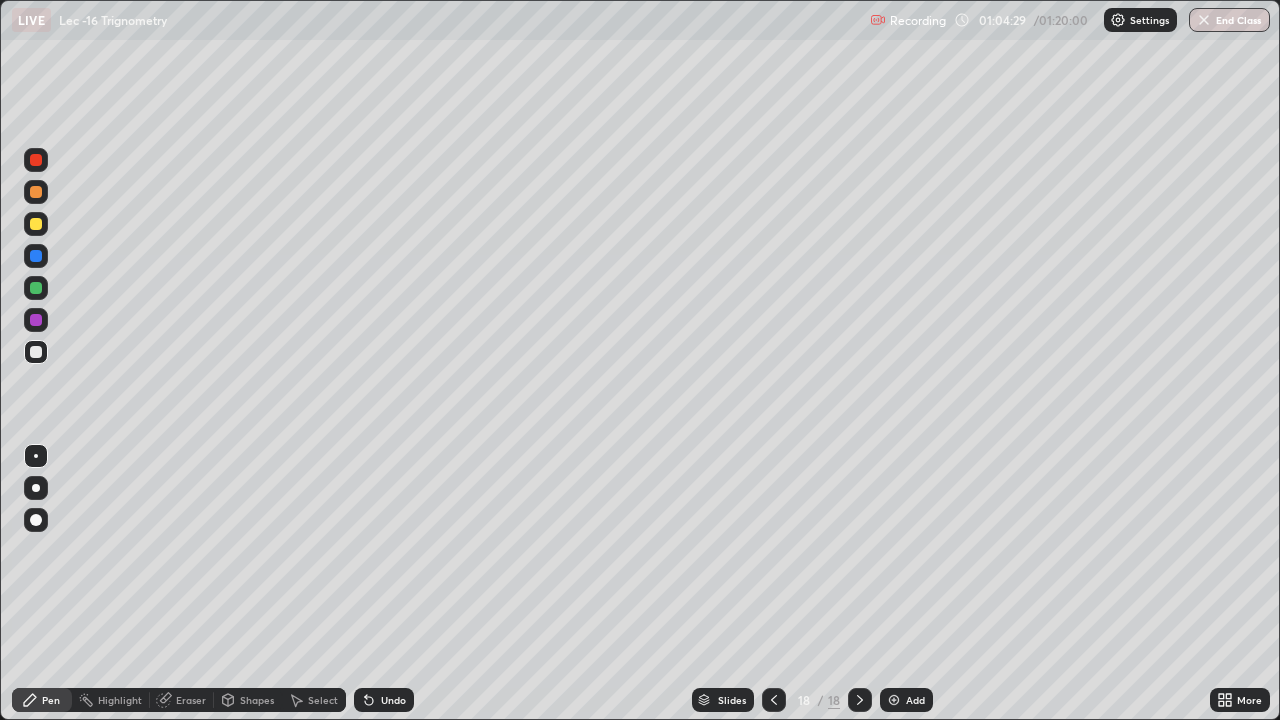 click on "Eraser" at bounding box center [191, 700] 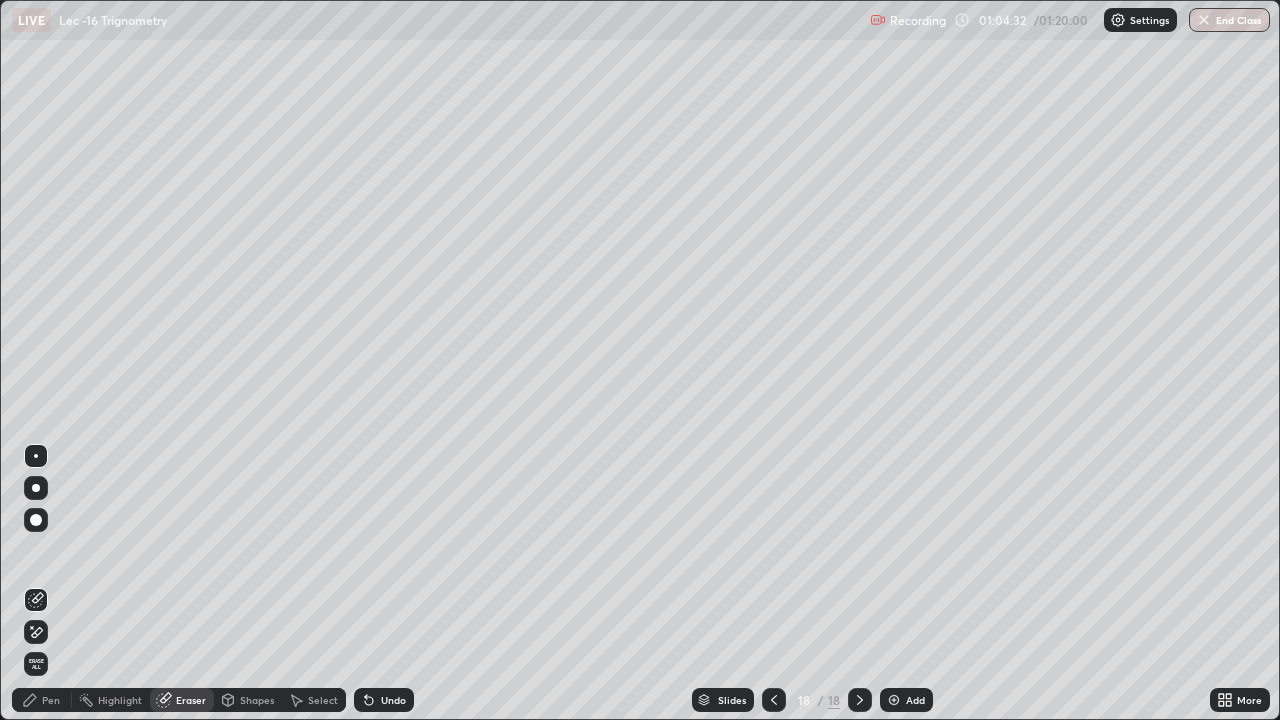 click on "Pen" at bounding box center (51, 700) 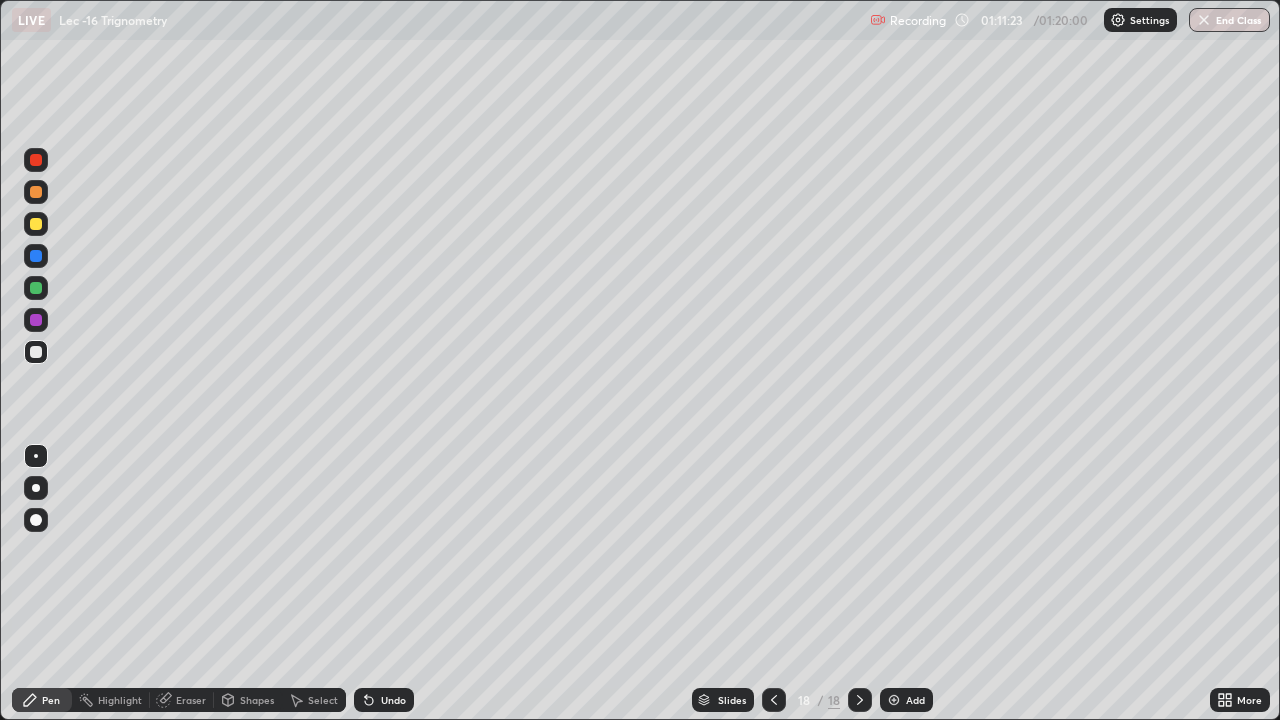 click at bounding box center (1204, 20) 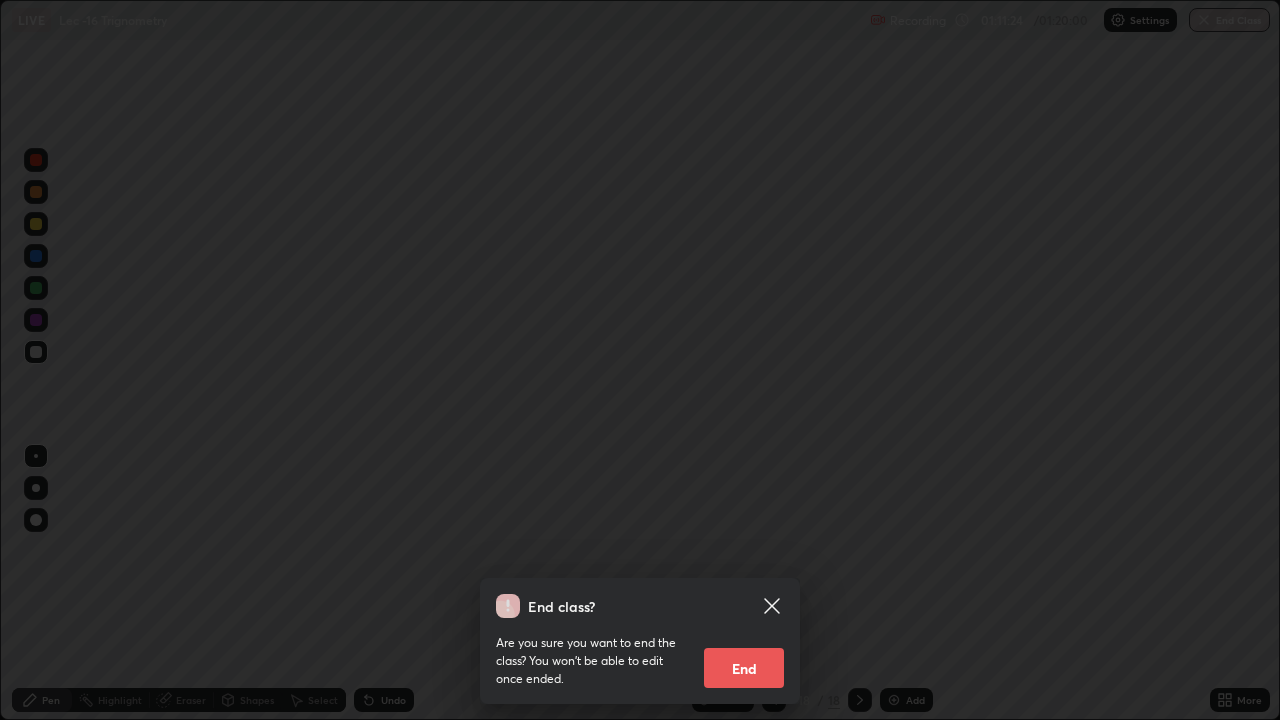 click on "End" at bounding box center [744, 668] 